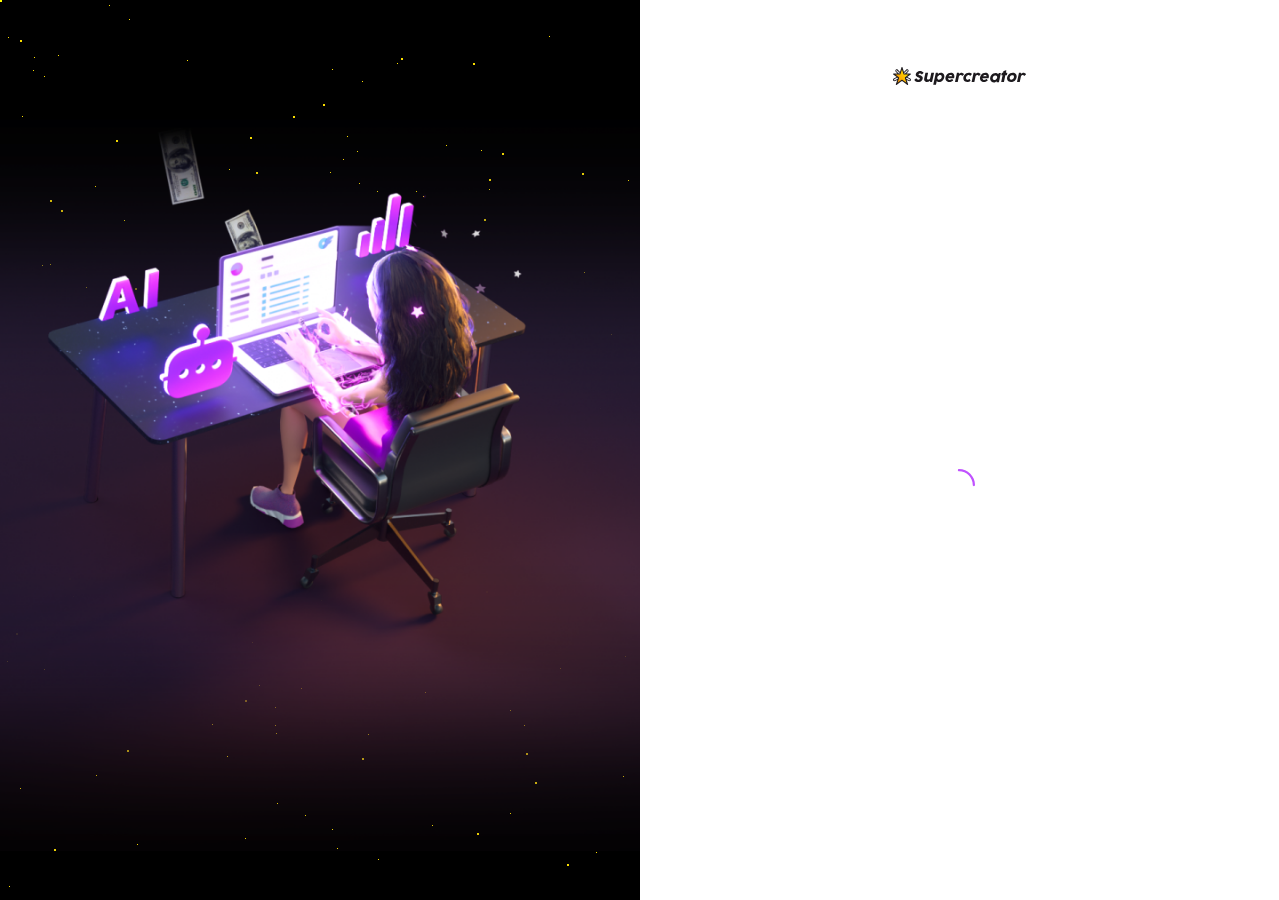 scroll, scrollTop: 0, scrollLeft: 0, axis: both 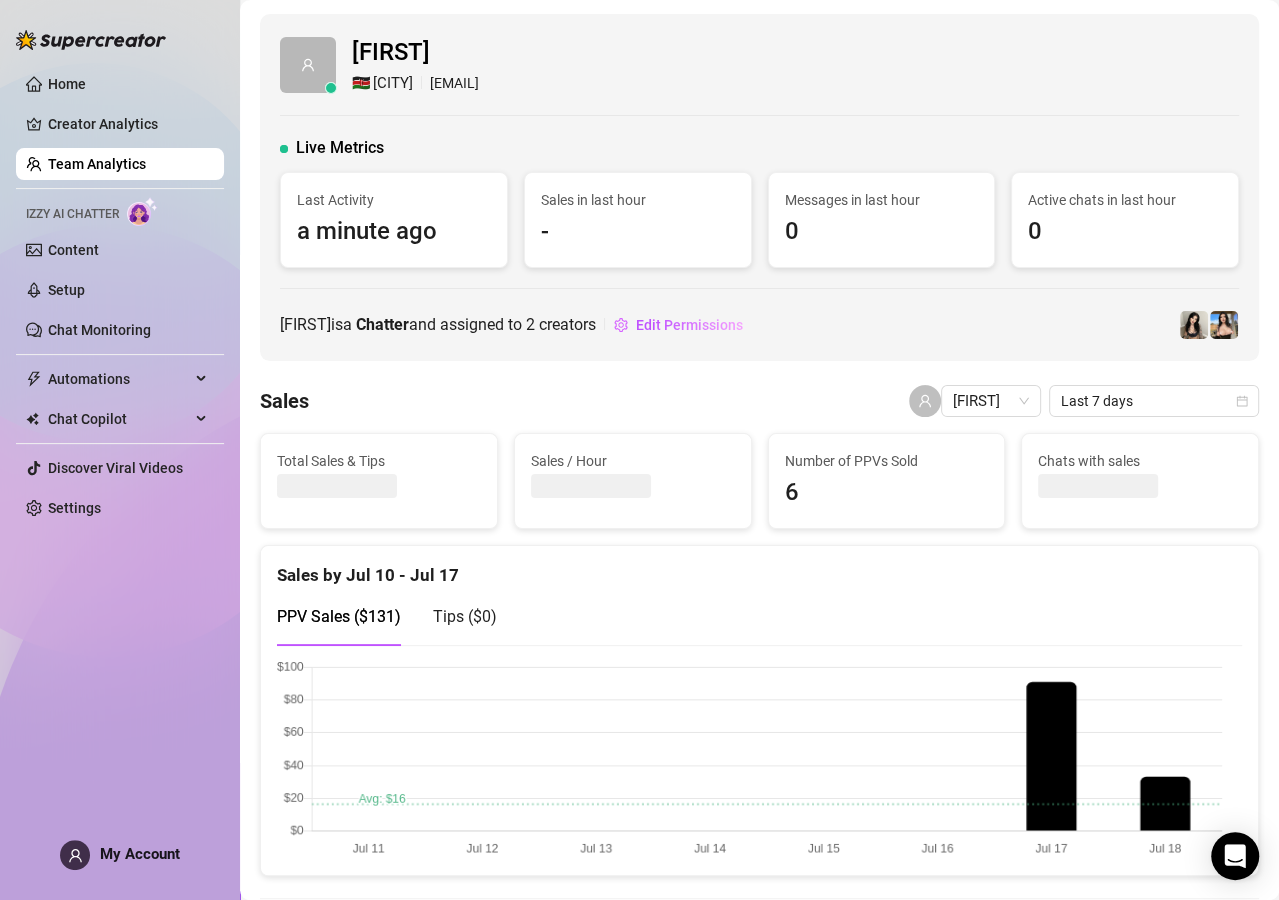 click on "Team Analytics" at bounding box center [97, 164] 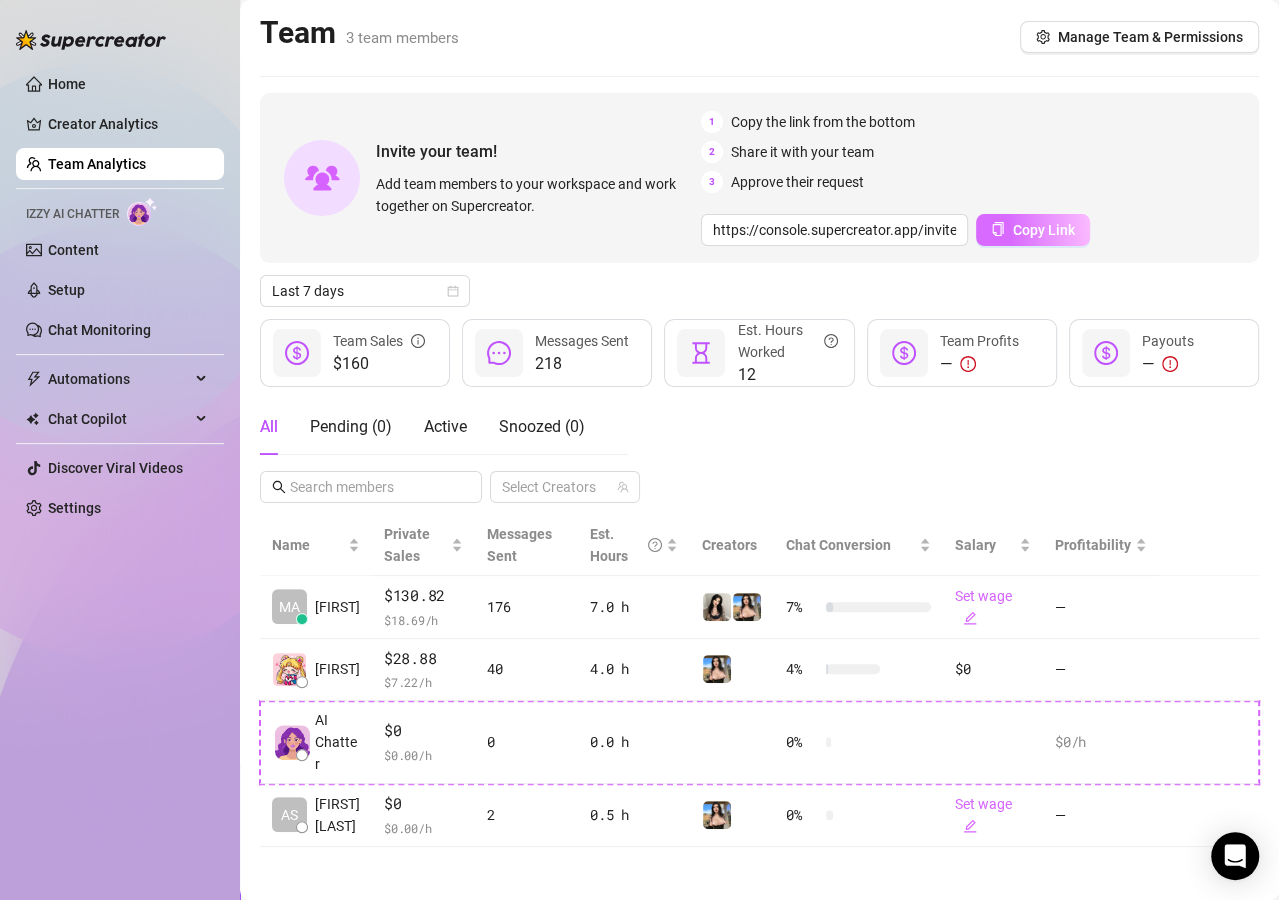 click on "Copy Link" at bounding box center (1044, 230) 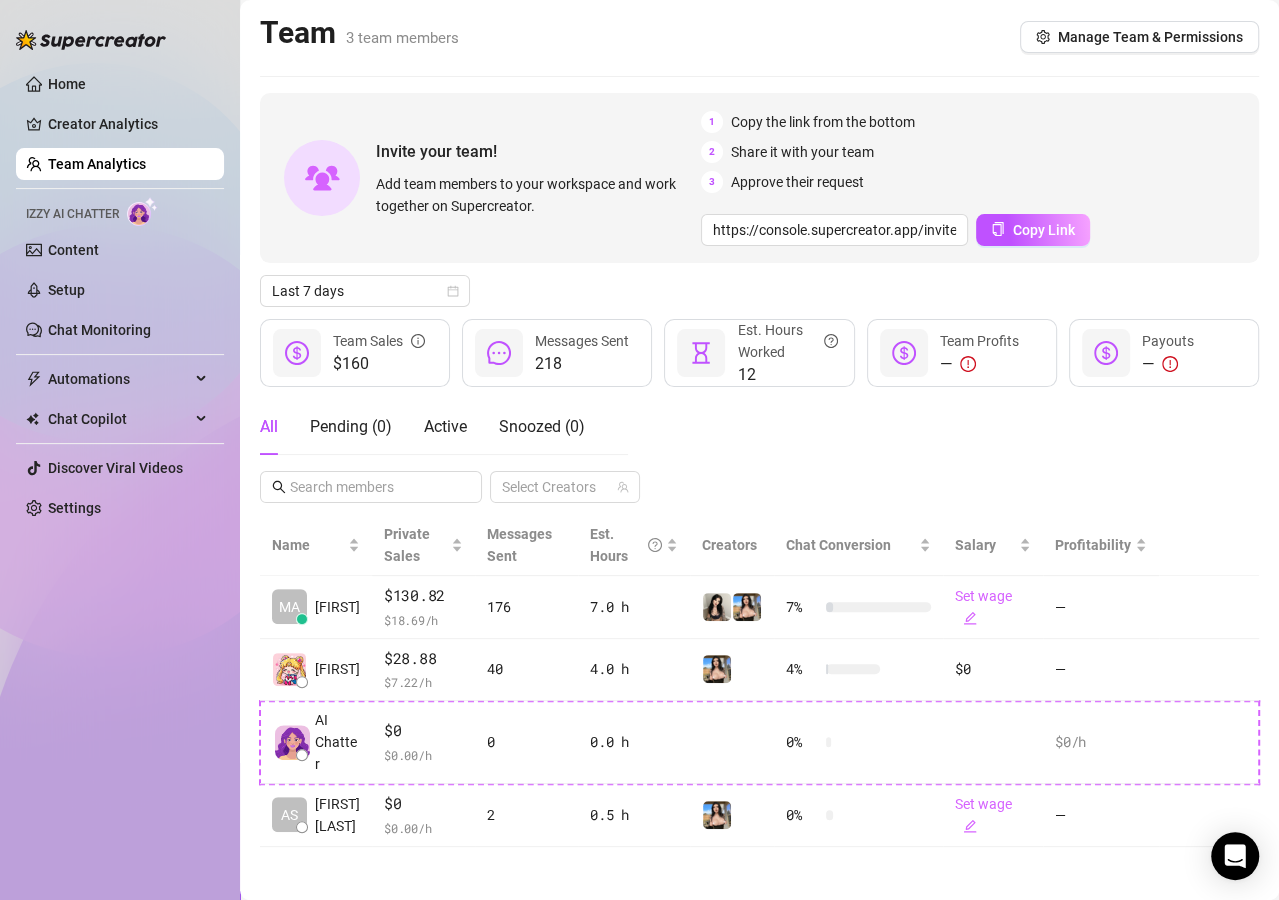 click on "All Pending ( 0 ) Active Snoozed ( 0 )   Select Creators" at bounding box center (759, 451) 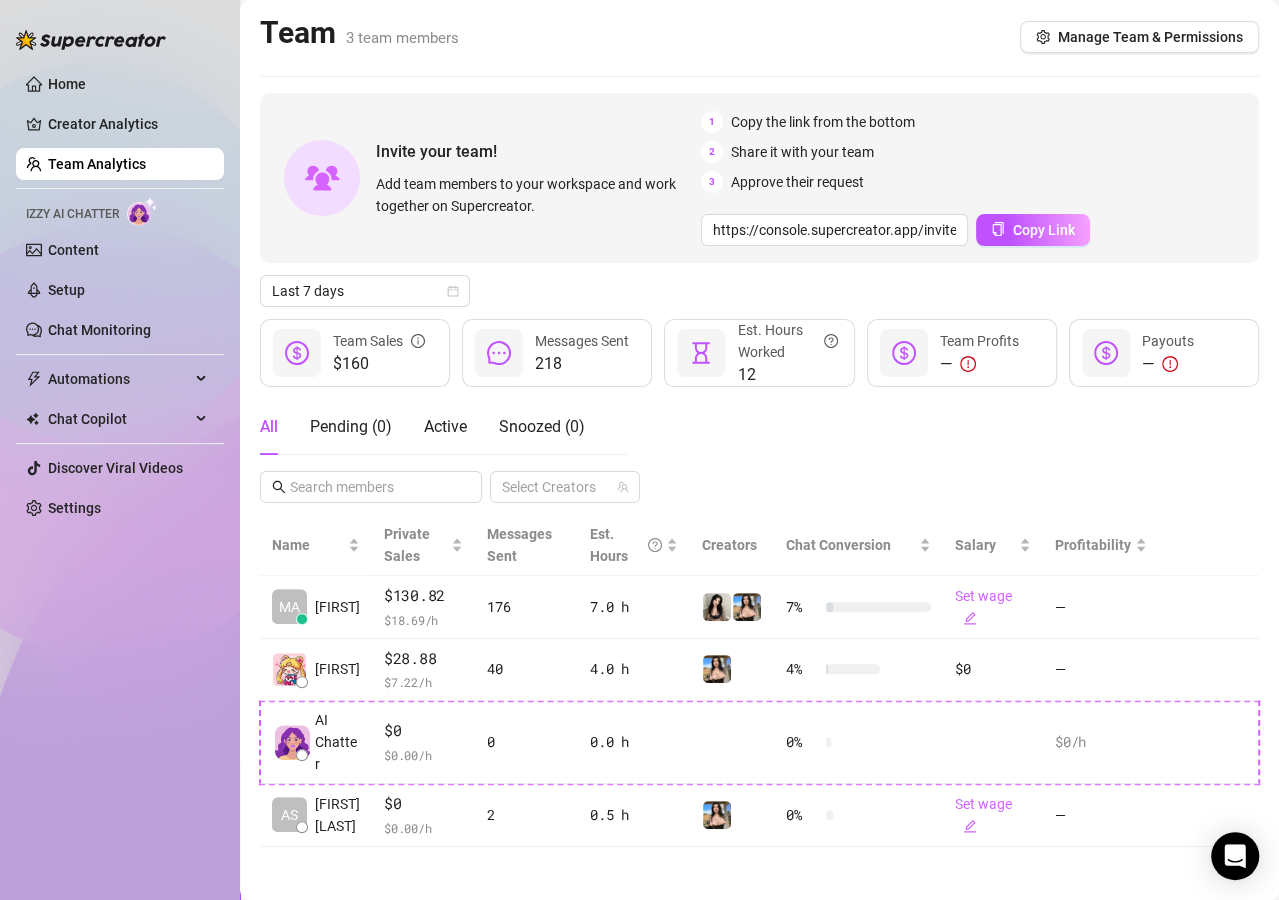scroll, scrollTop: 5, scrollLeft: 0, axis: vertical 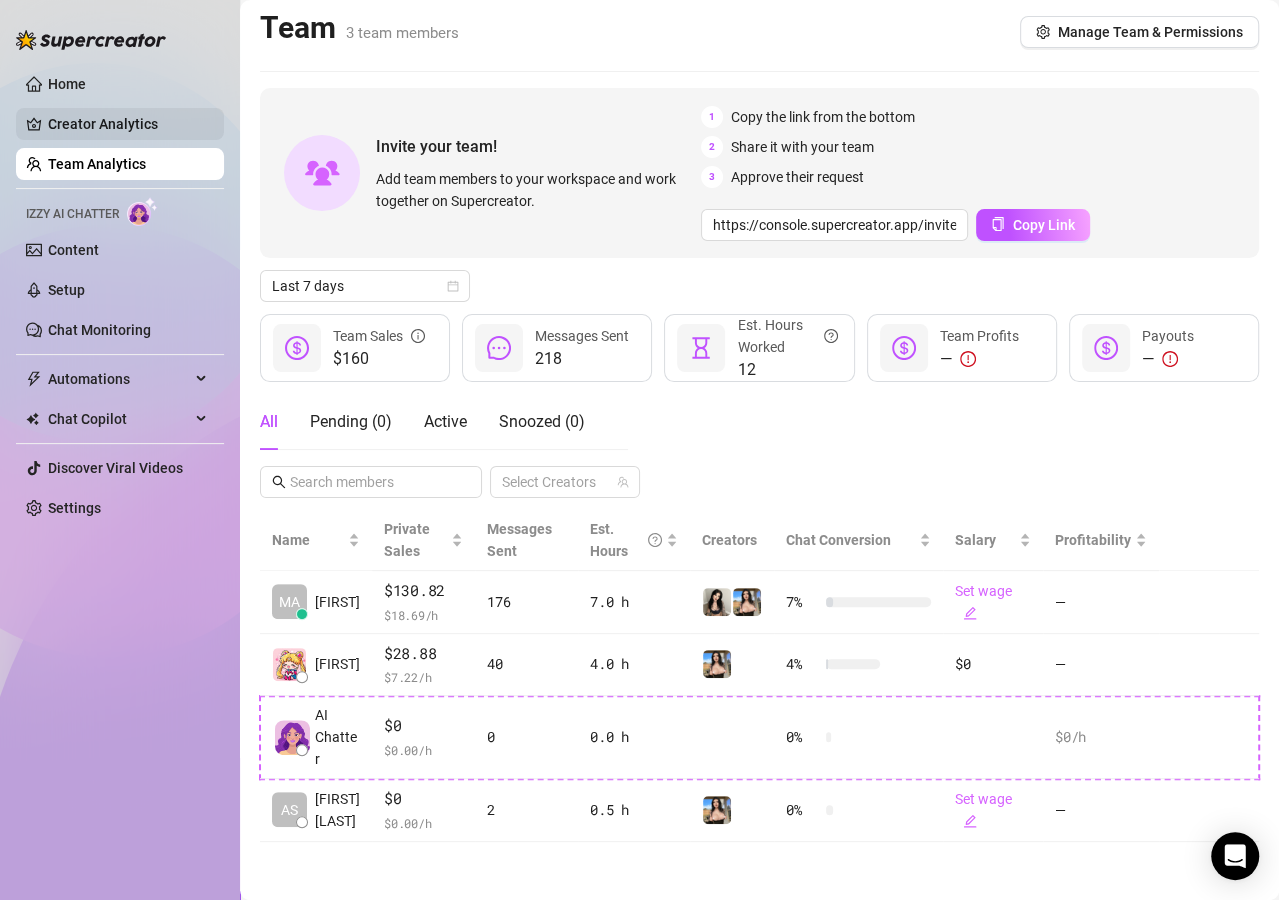 click on "Creator Analytics" at bounding box center [128, 124] 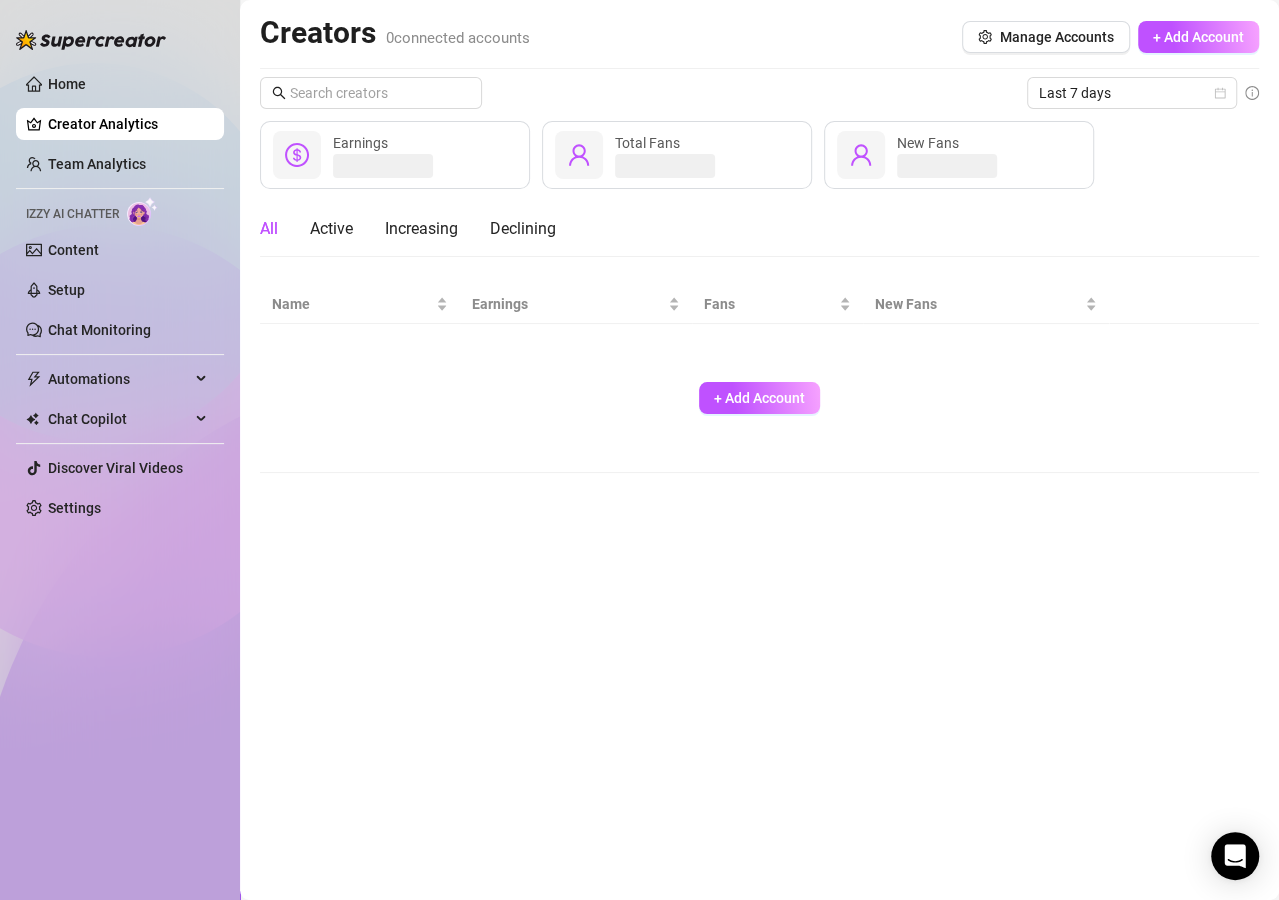 scroll, scrollTop: 0, scrollLeft: 0, axis: both 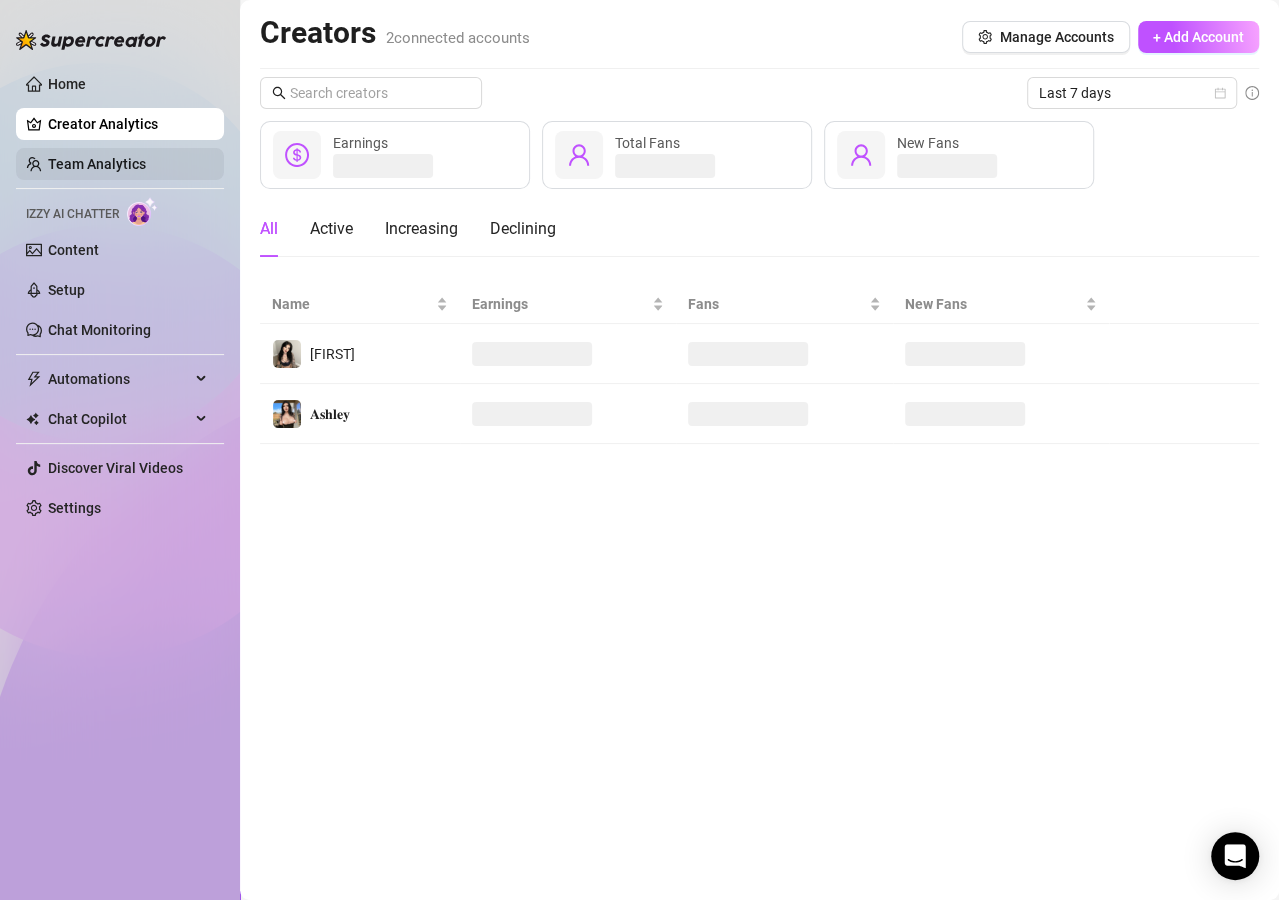 click on "Team Analytics" at bounding box center (97, 164) 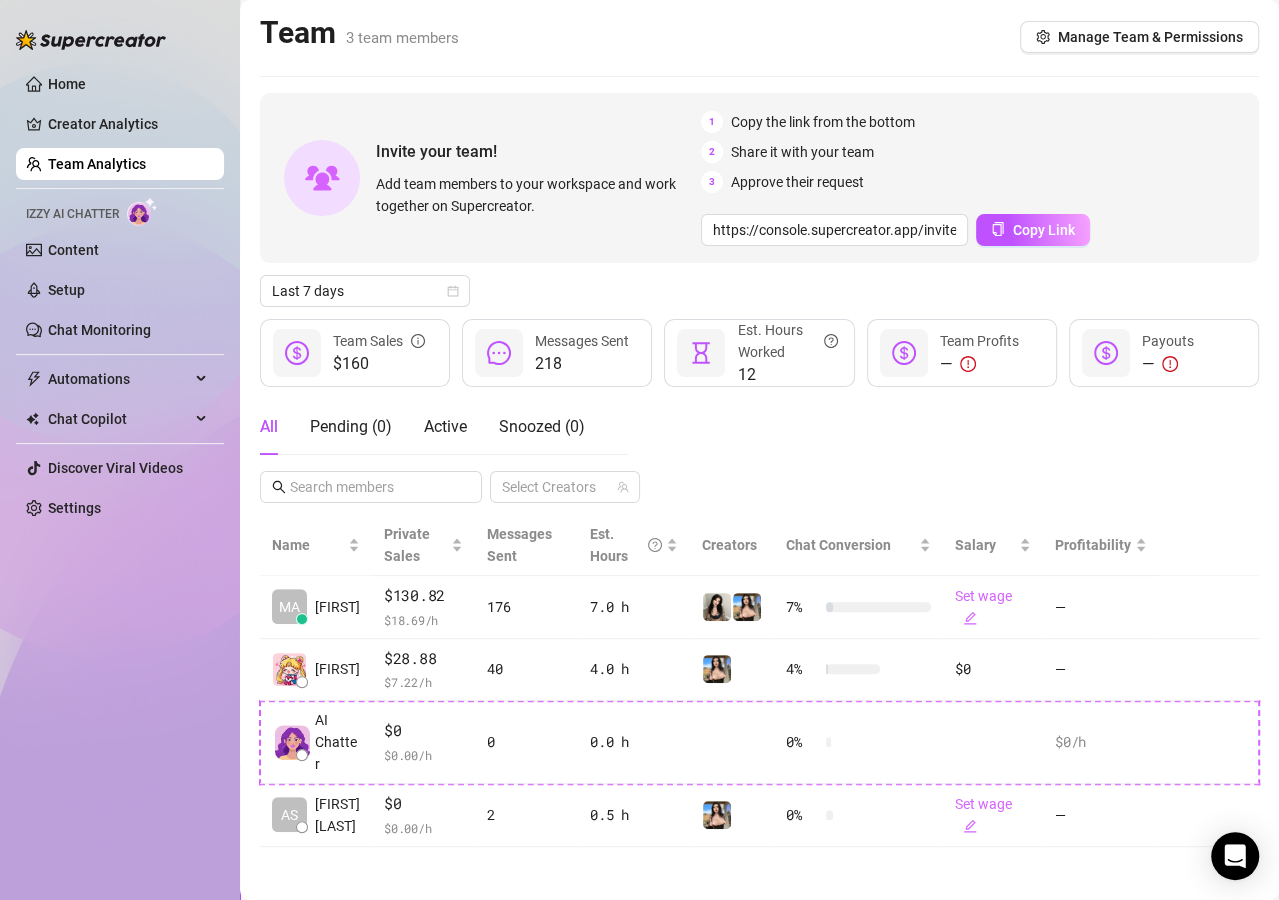 scroll, scrollTop: 5, scrollLeft: 0, axis: vertical 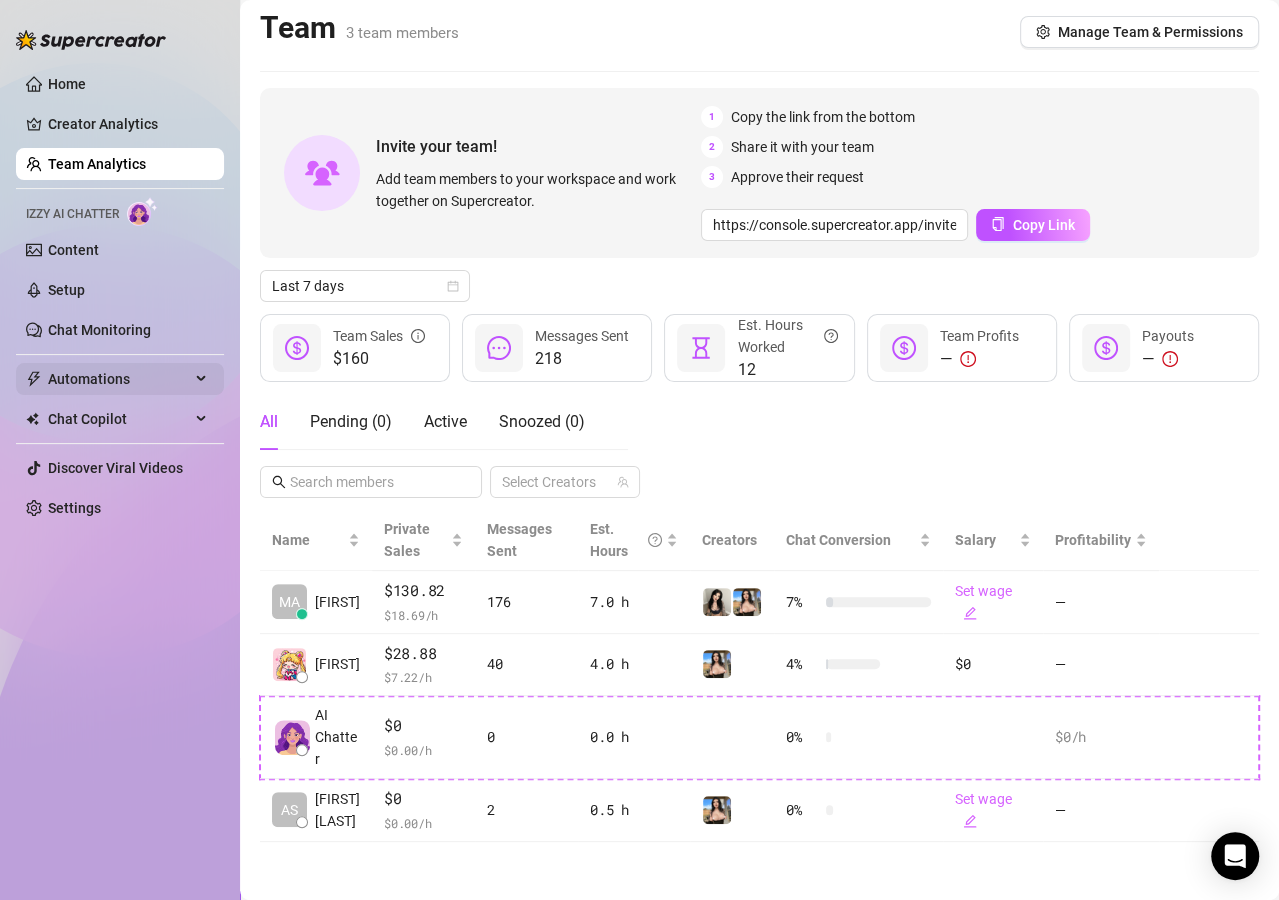click on "Automations" at bounding box center [119, 379] 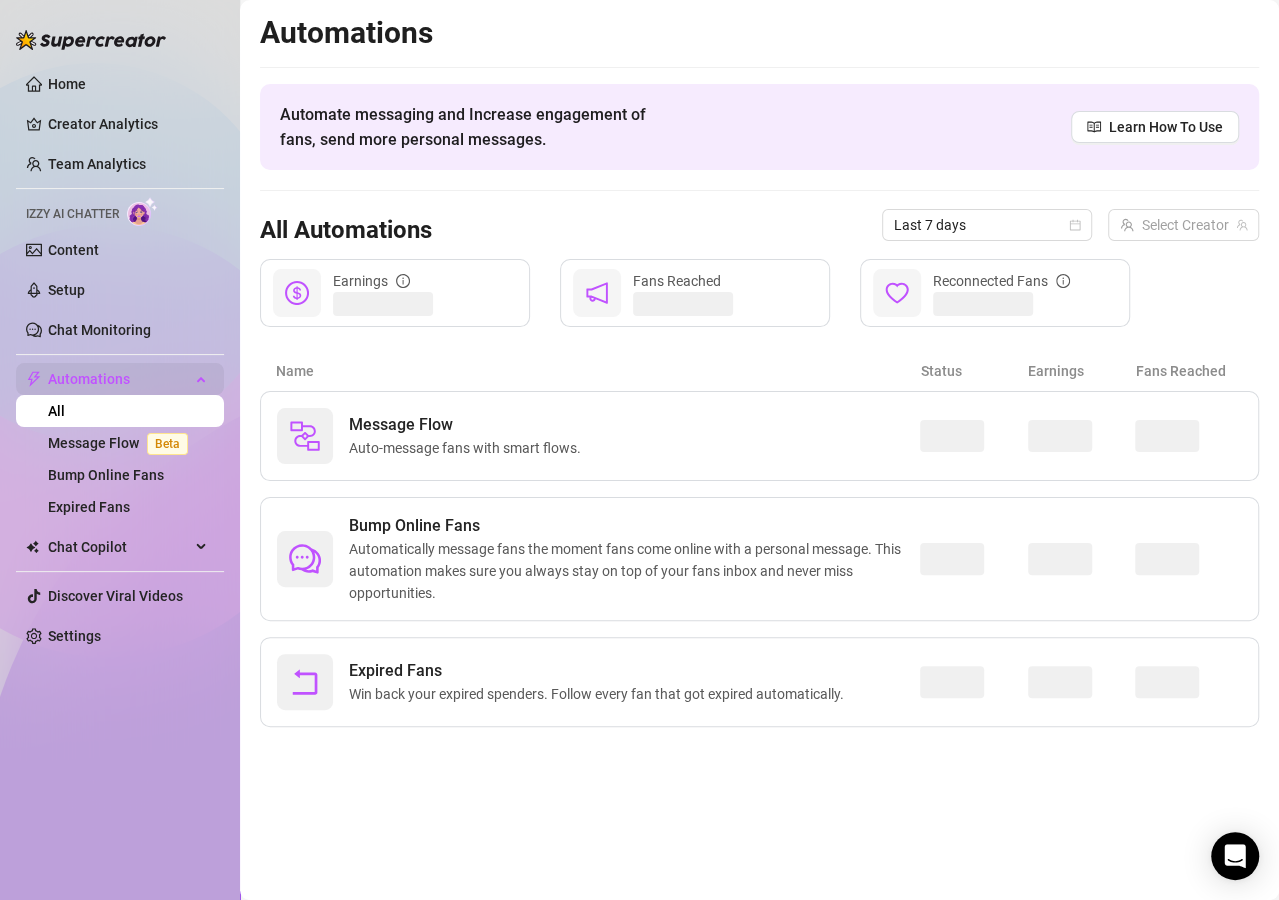 scroll, scrollTop: 0, scrollLeft: 0, axis: both 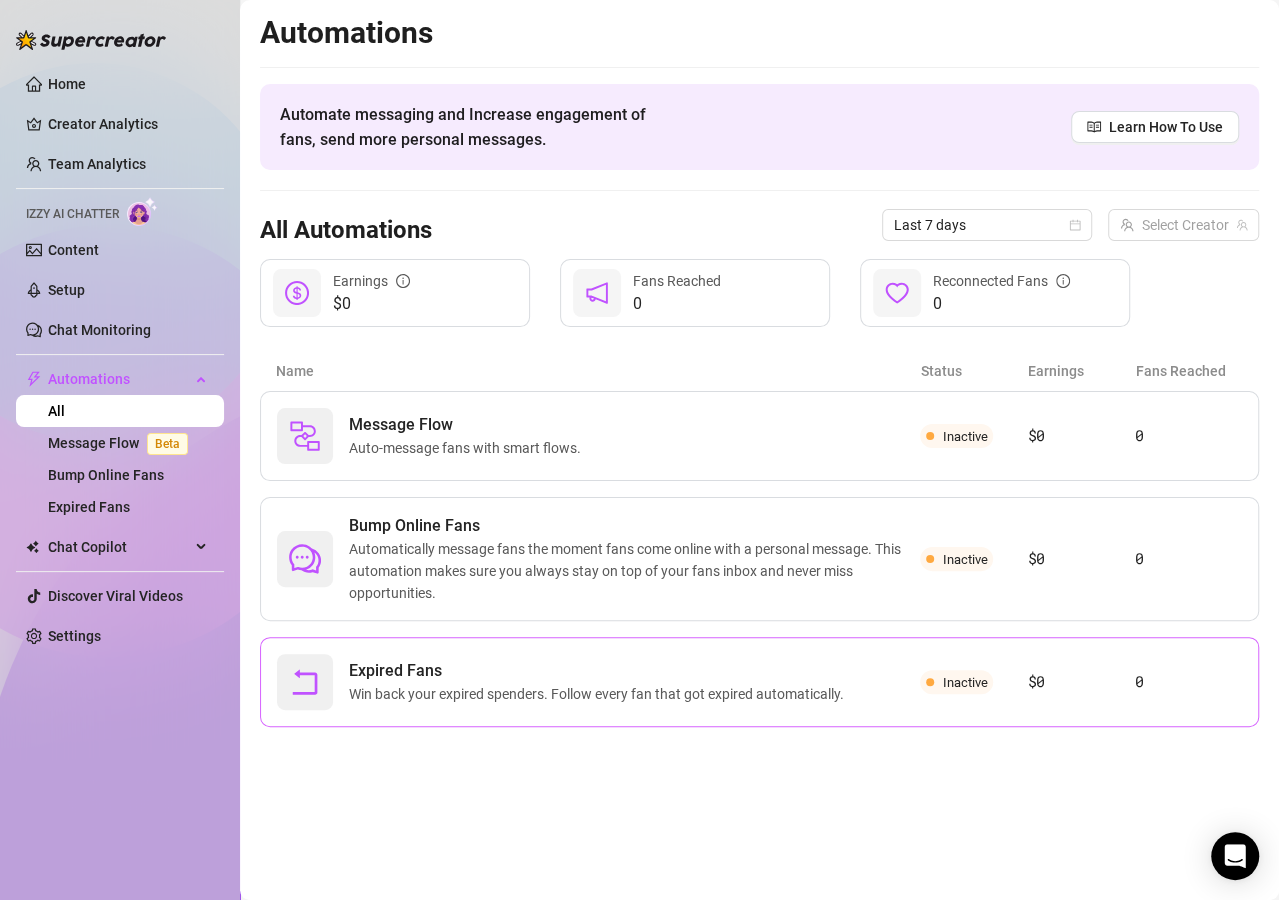 click on "Expired Fans Win back your expired spenders. Follow every fan that got expired automatically." at bounding box center (598, 682) 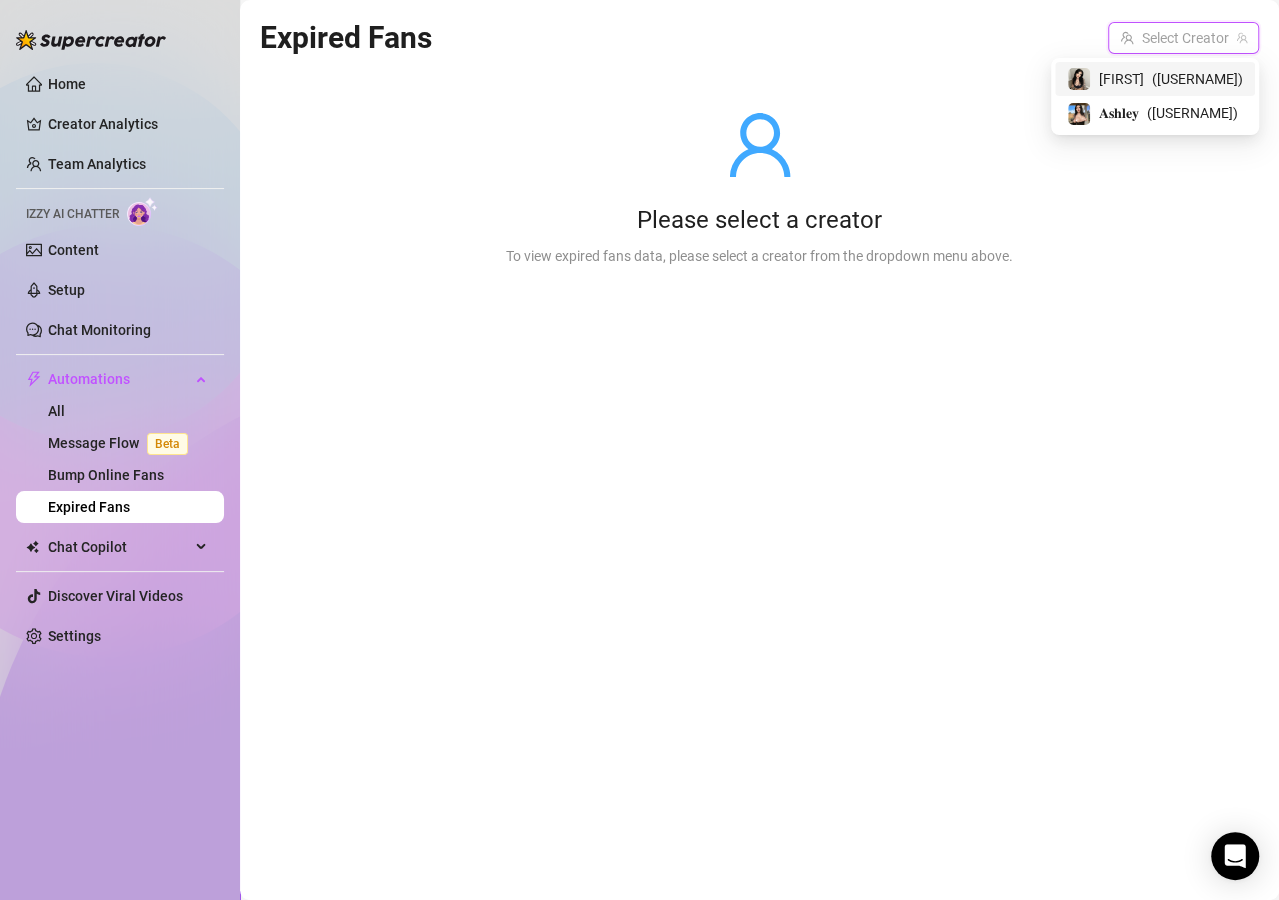 click at bounding box center [1174, 38] 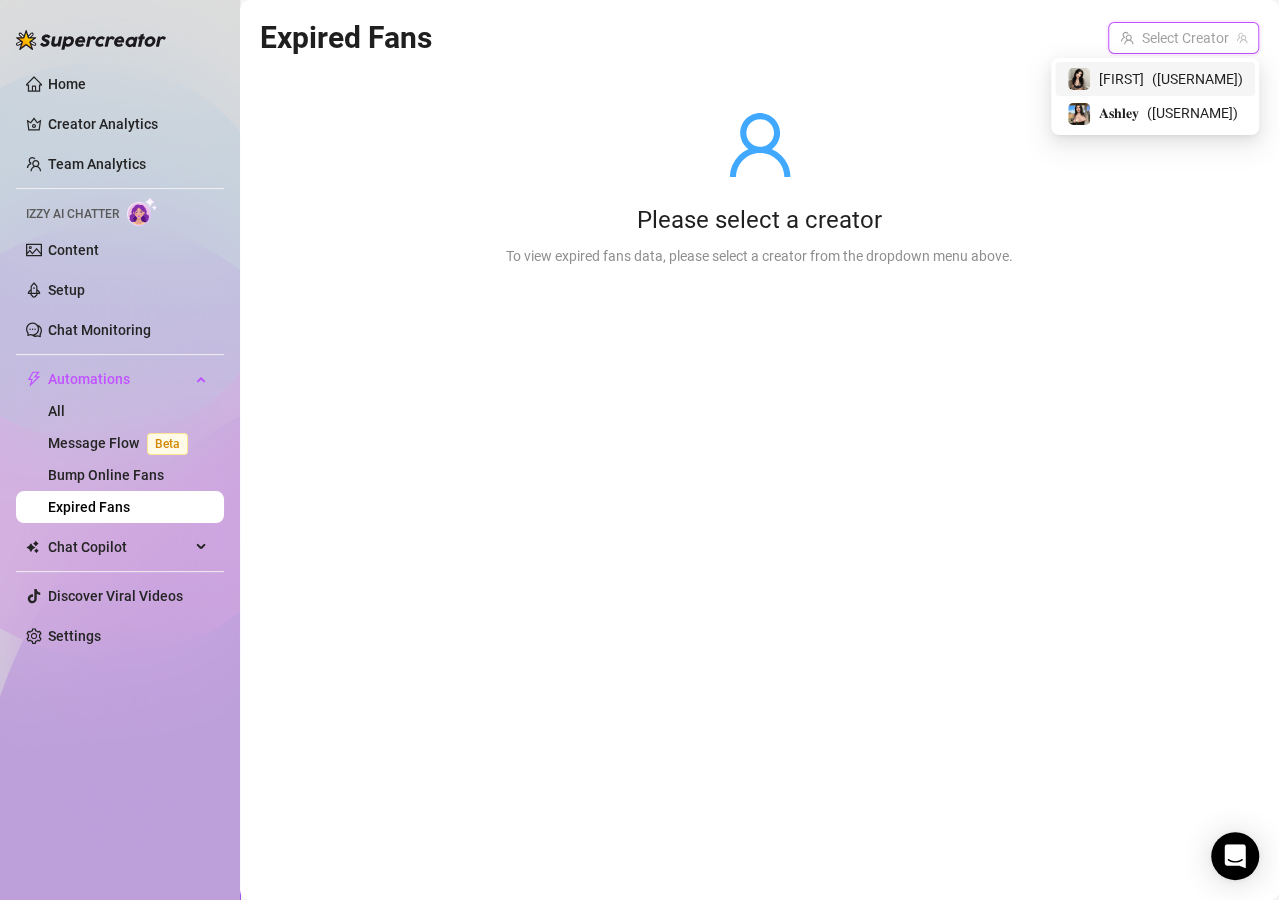 click on "[FIRST]   ( [USERNAME] )" at bounding box center (1155, 79) 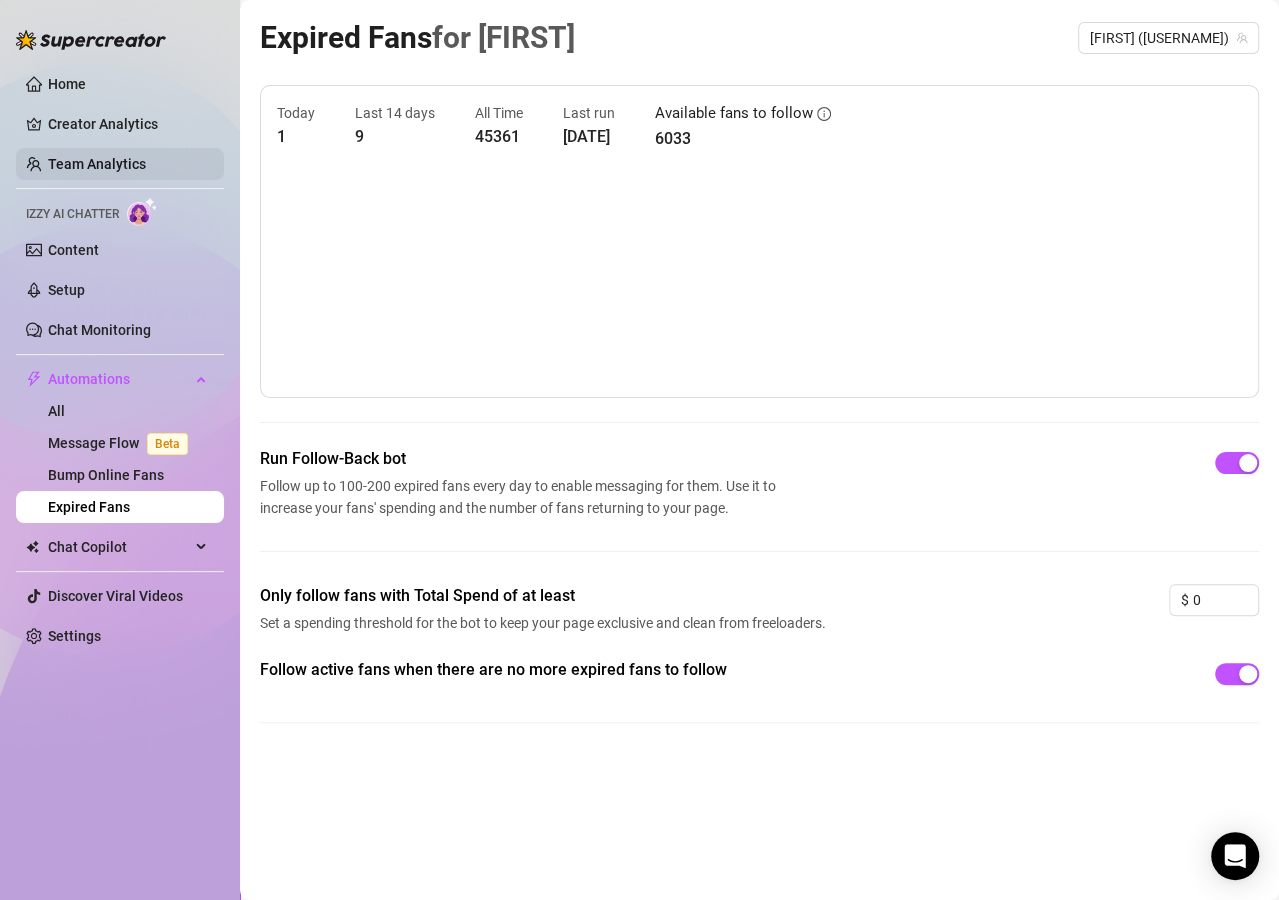 click on "Team Analytics" at bounding box center (97, 164) 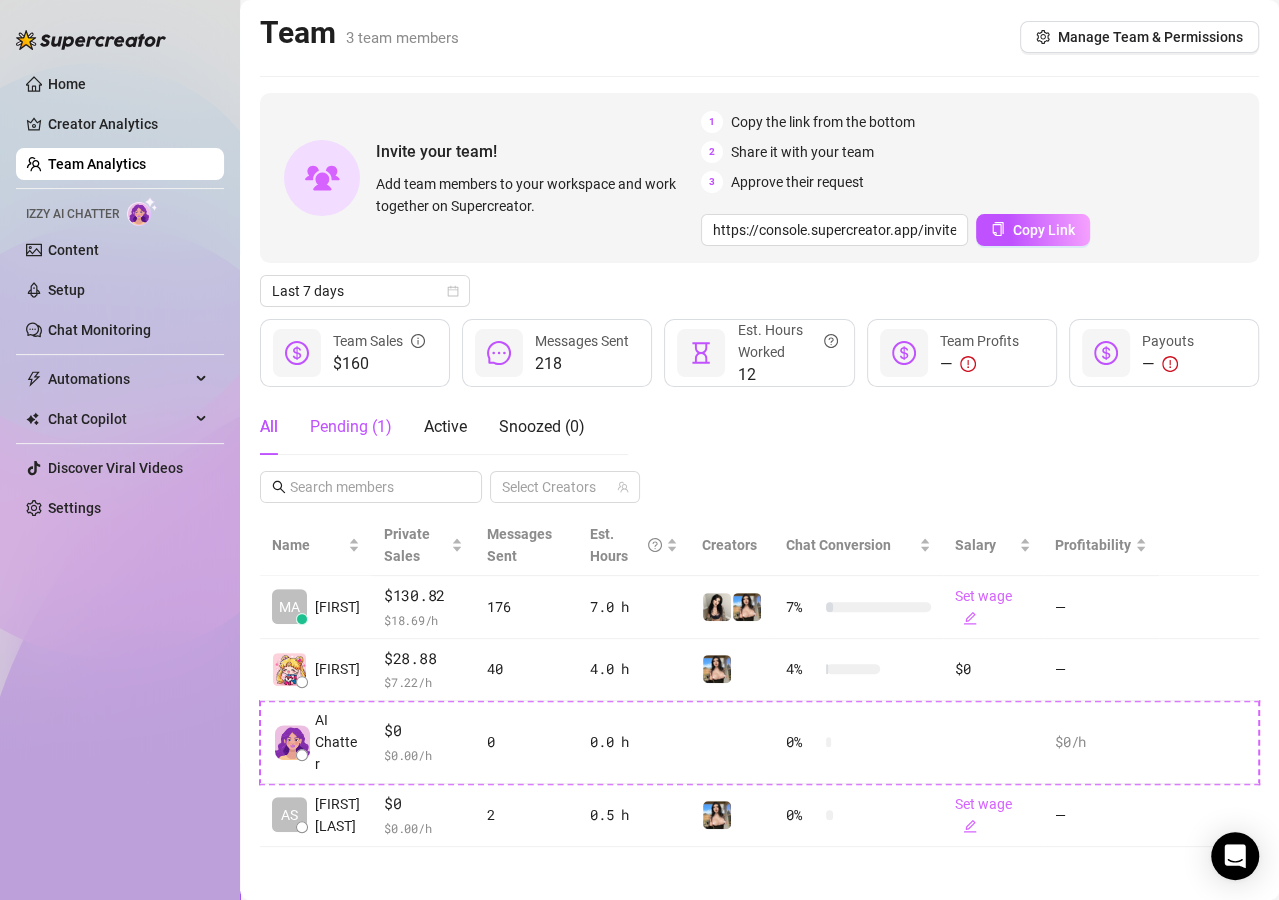 click on "Pending ( 1 )" at bounding box center (351, 427) 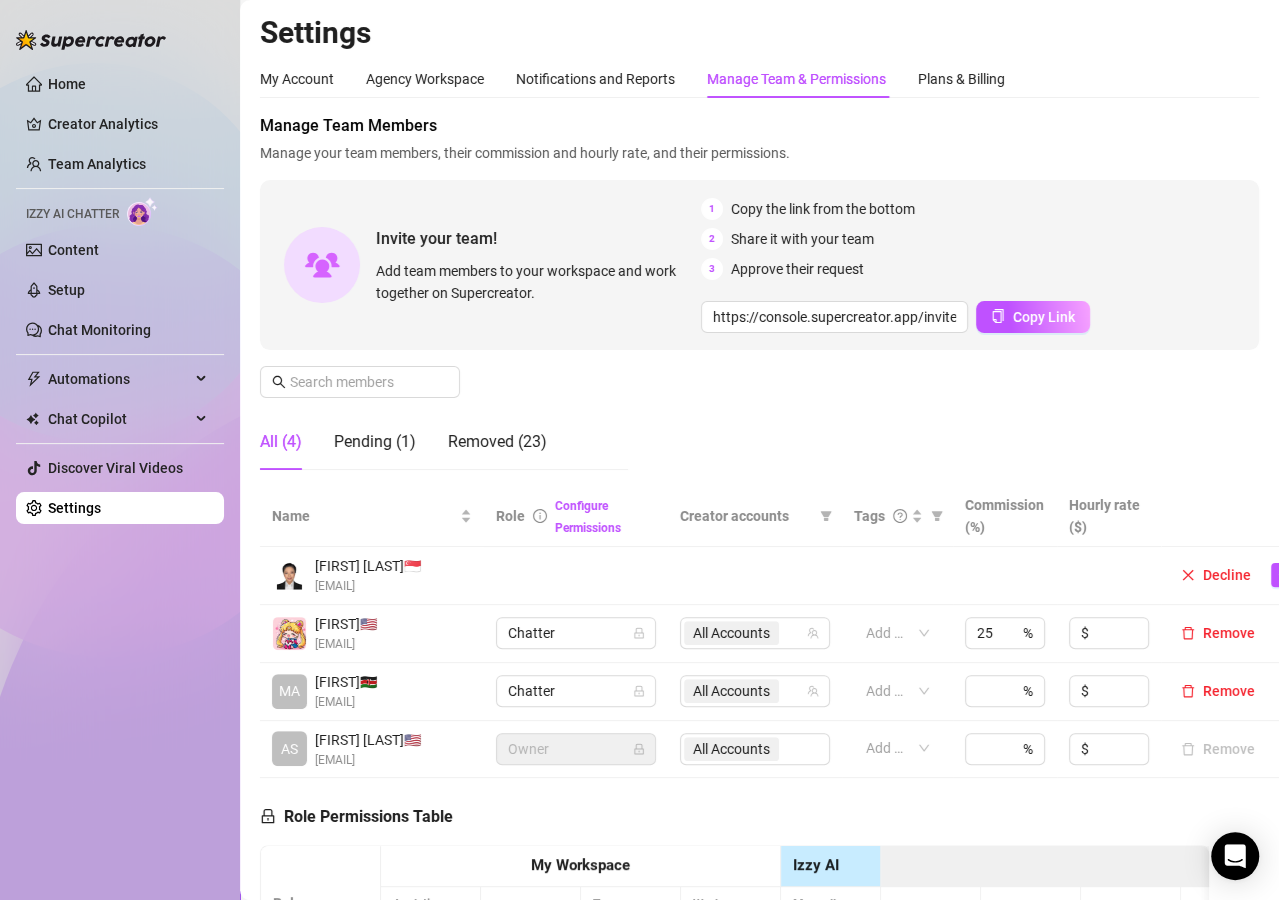 click on "https://console.supercreator.app/invite?code=CJwE12nVRidjpkGPWDQdt03BMVr1&workspace=[FIRST]%20[LAST]" at bounding box center [759, 300] 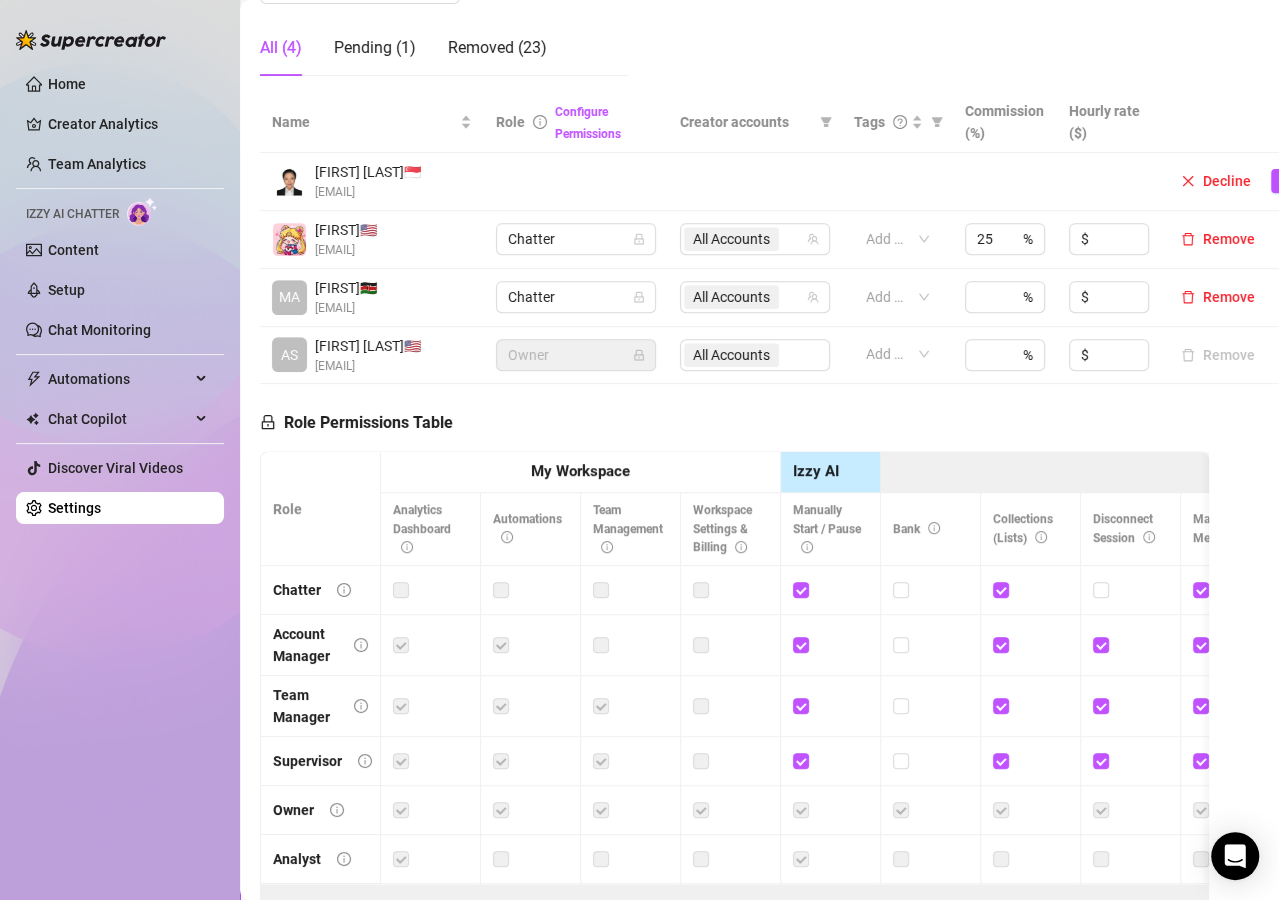 scroll, scrollTop: 550, scrollLeft: 0, axis: vertical 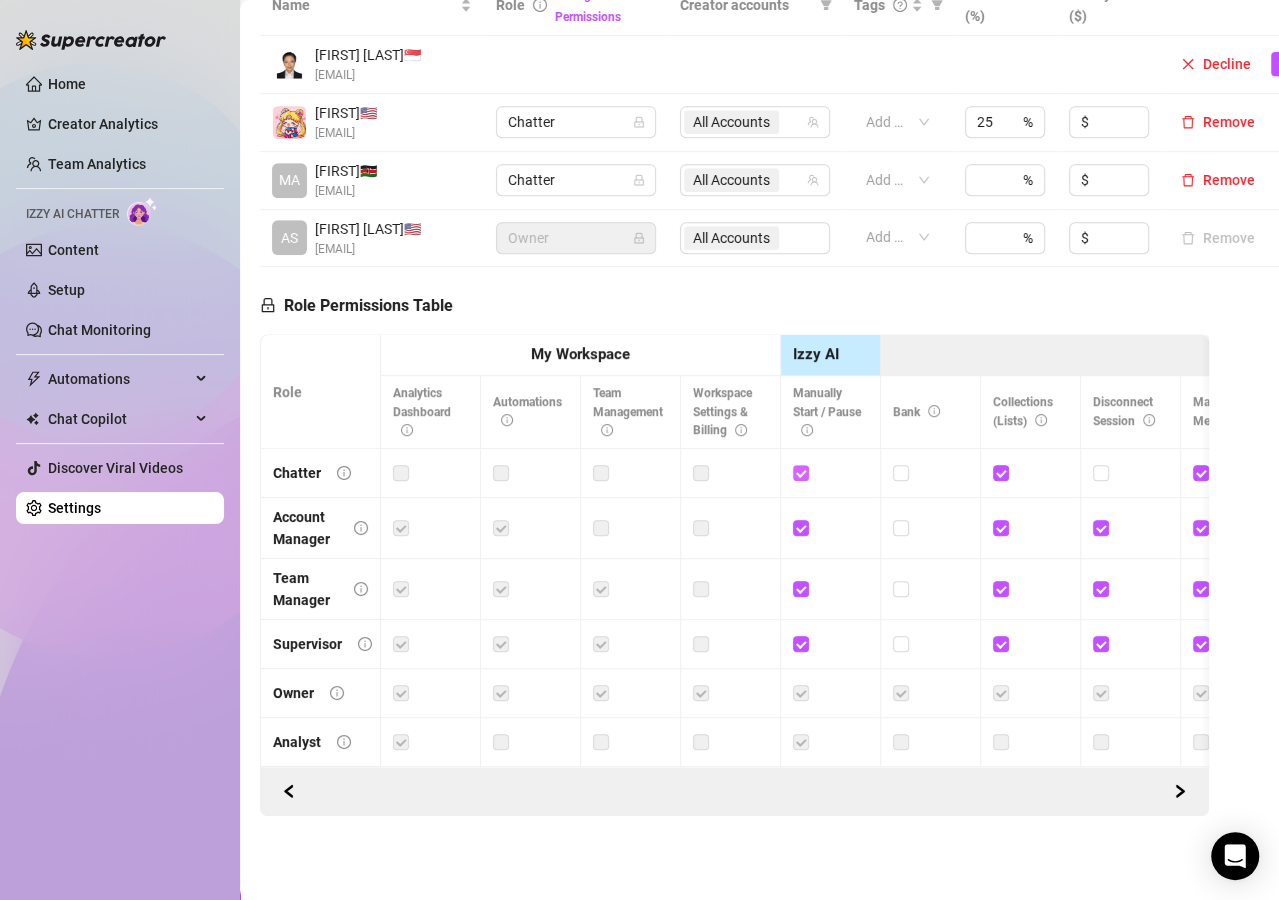click at bounding box center (800, 472) 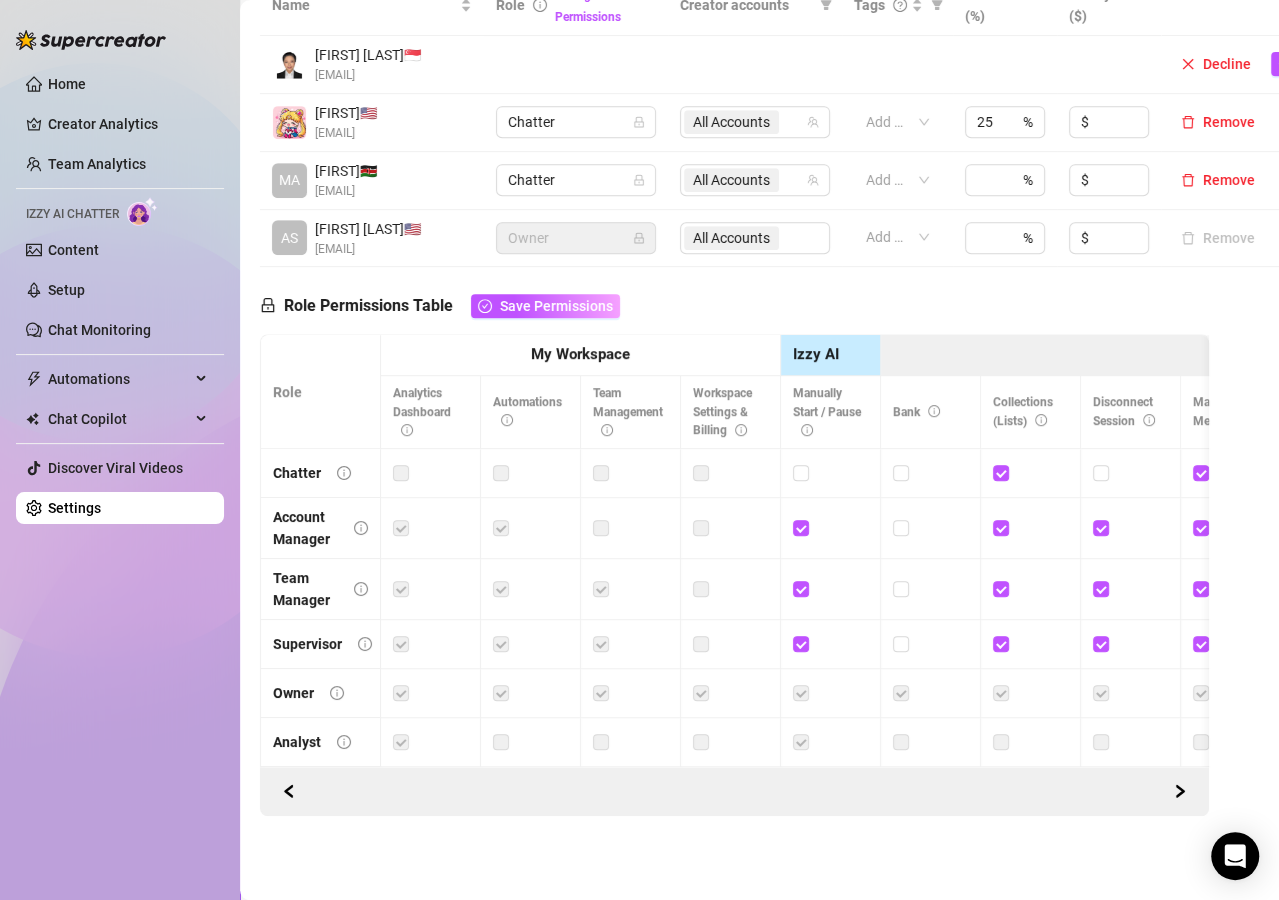 scroll, scrollTop: 0, scrollLeft: 155, axis: horizontal 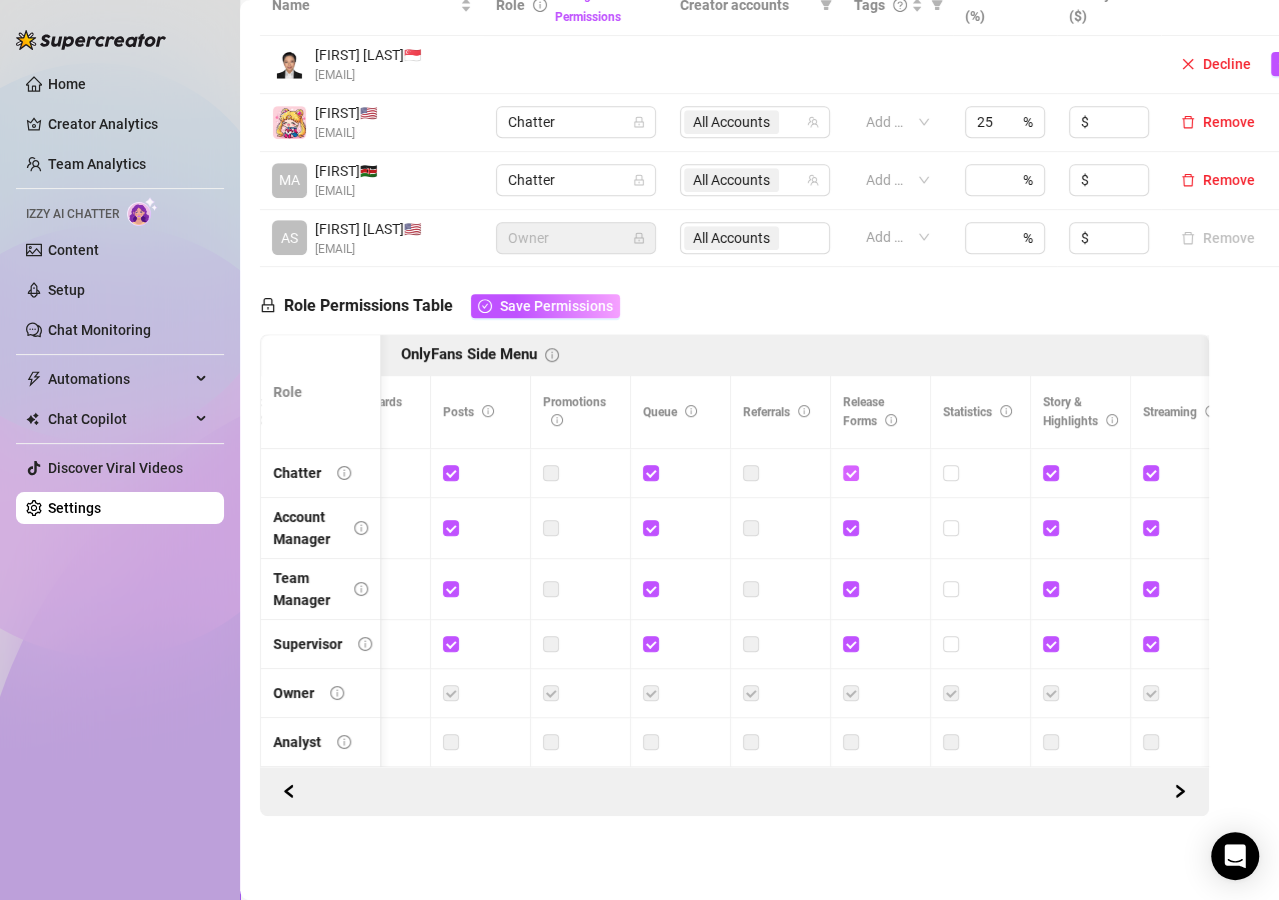 click at bounding box center [850, 472] 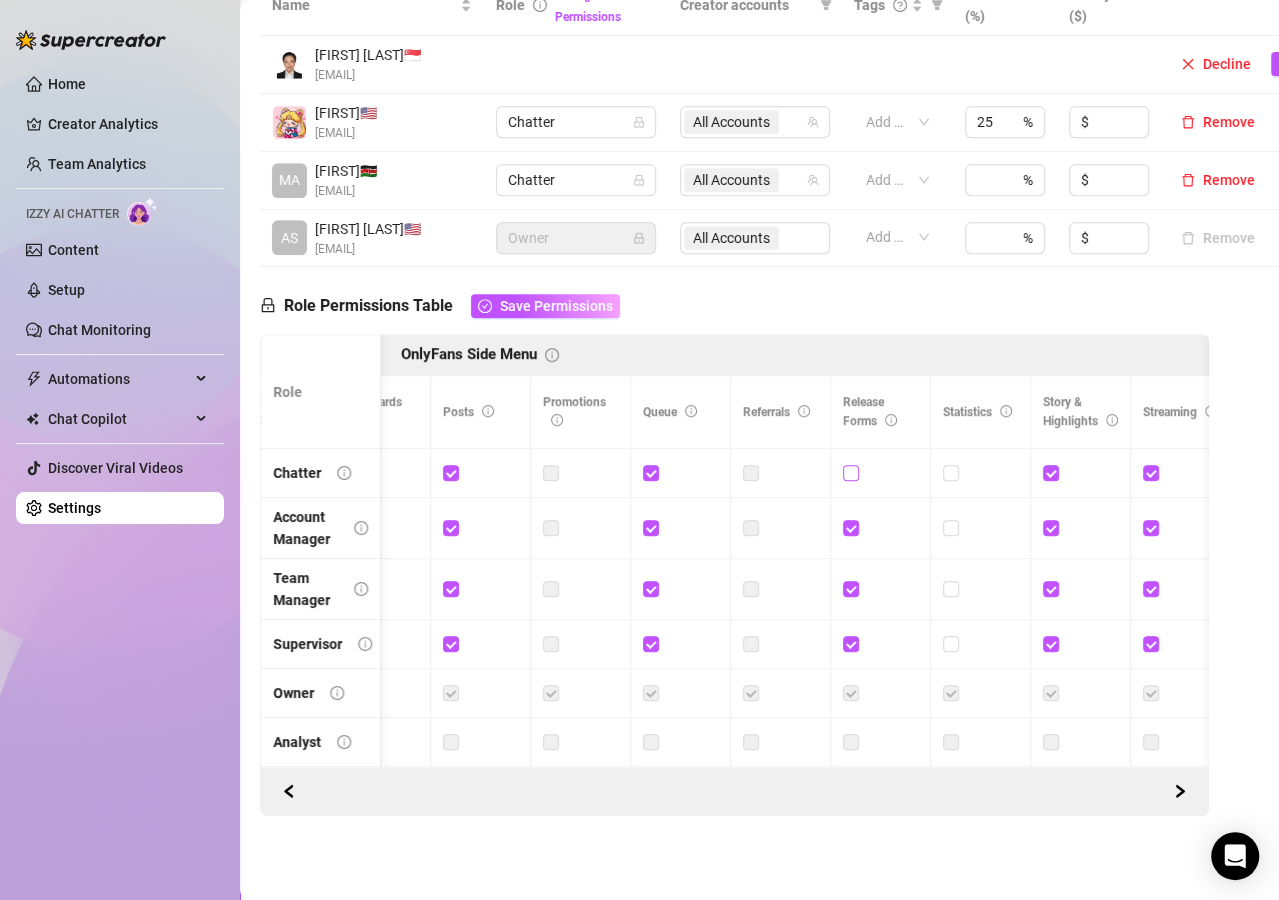 click at bounding box center (850, 472) 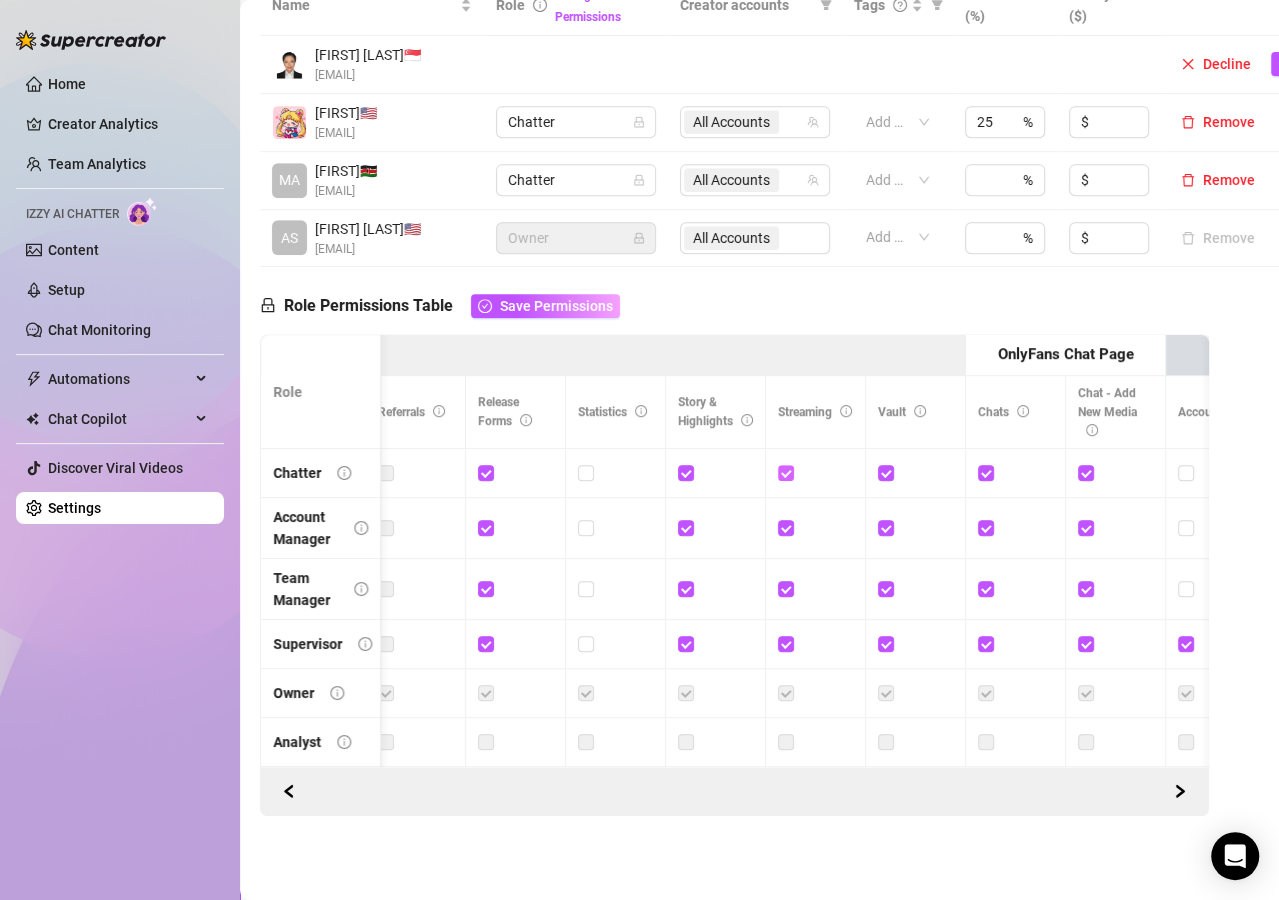 click at bounding box center (786, 473) 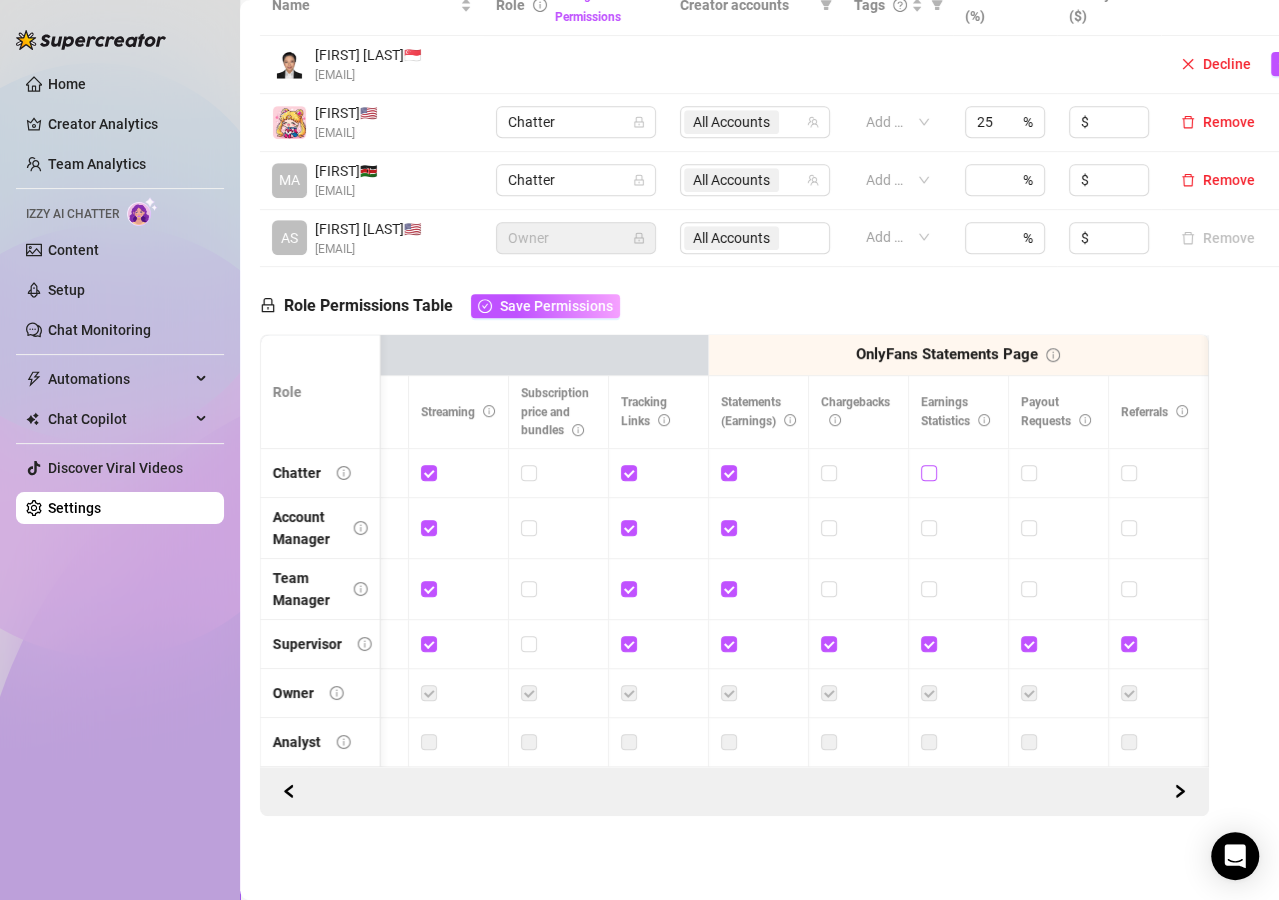 click at bounding box center [928, 472] 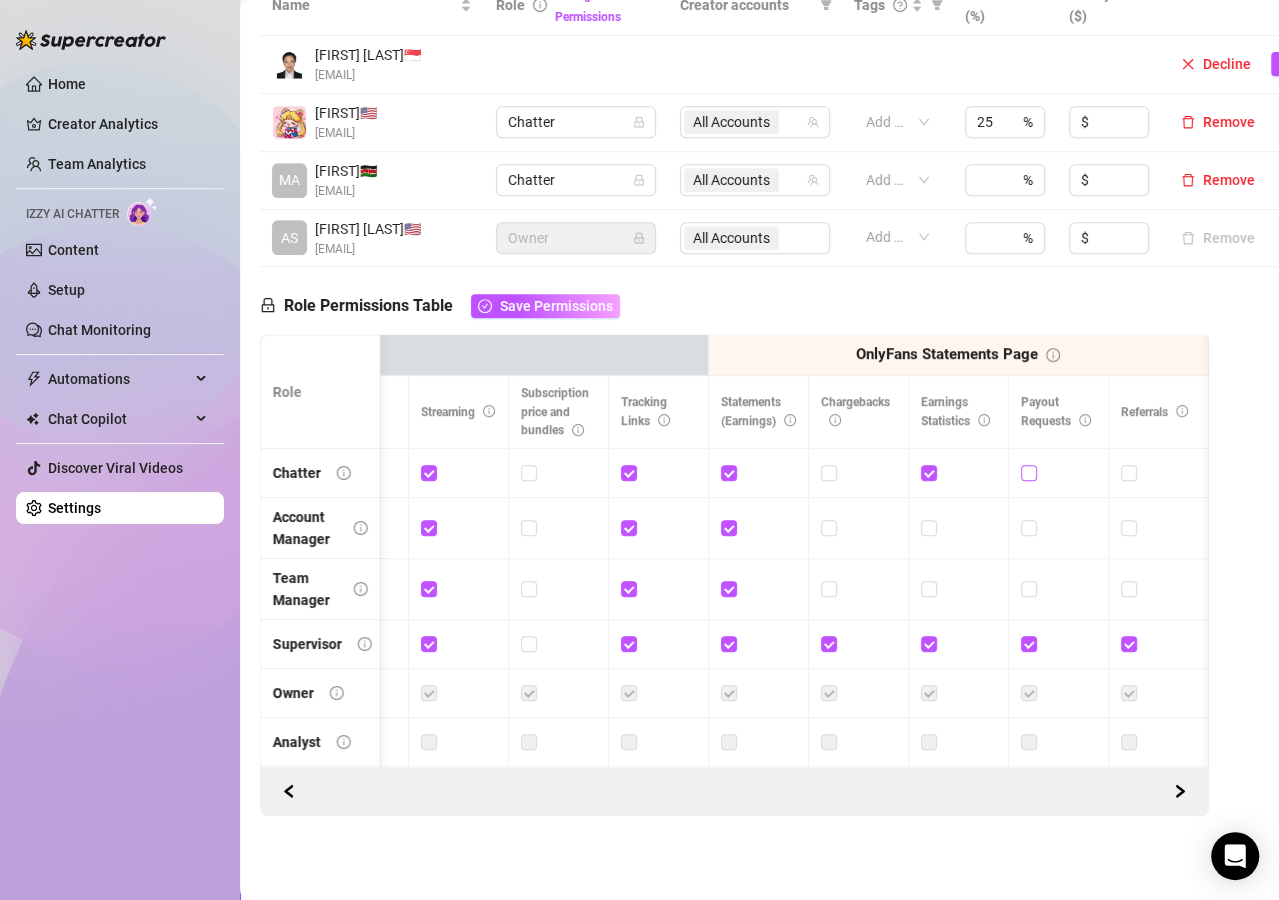 click at bounding box center (1028, 472) 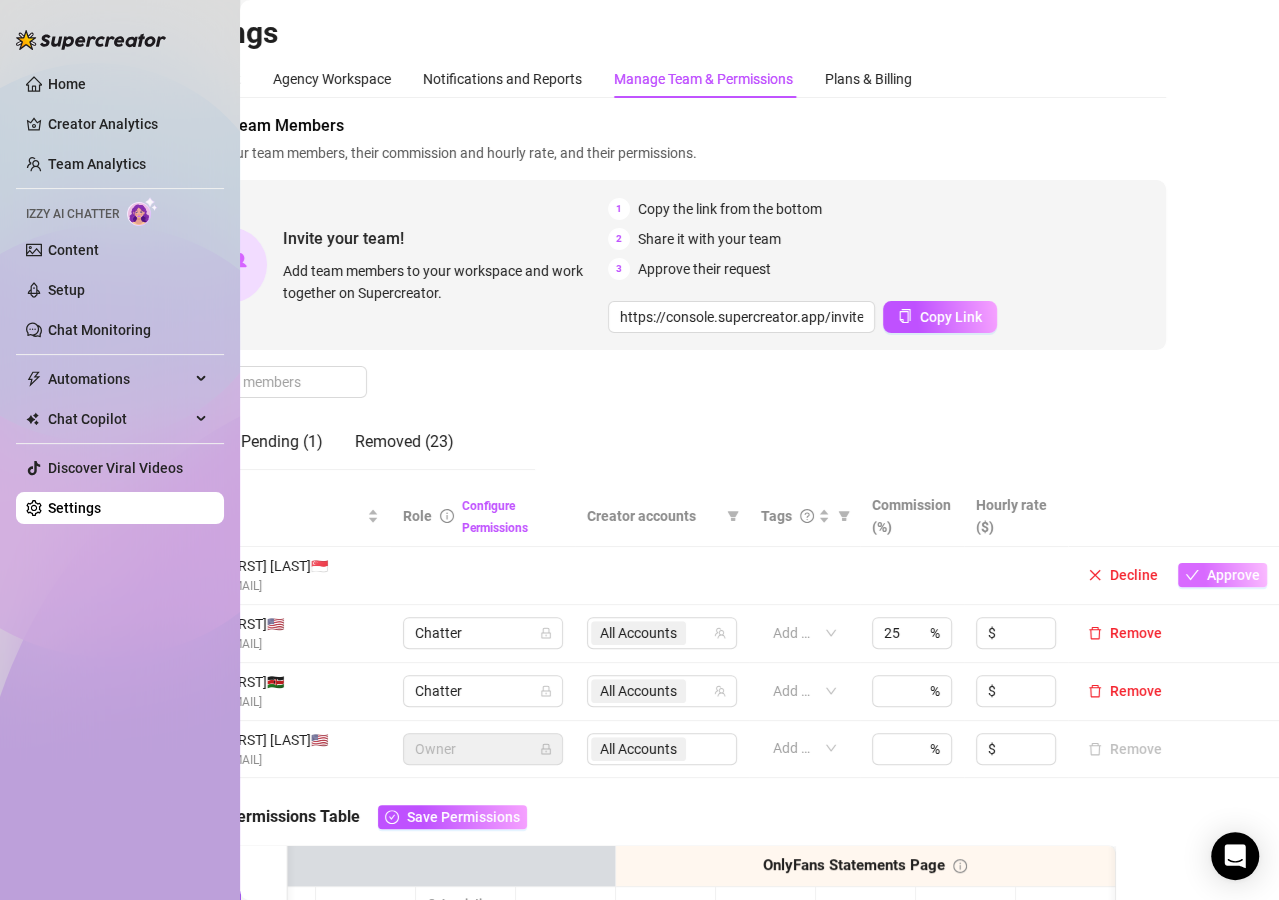 click on "Approve" at bounding box center (1233, 575) 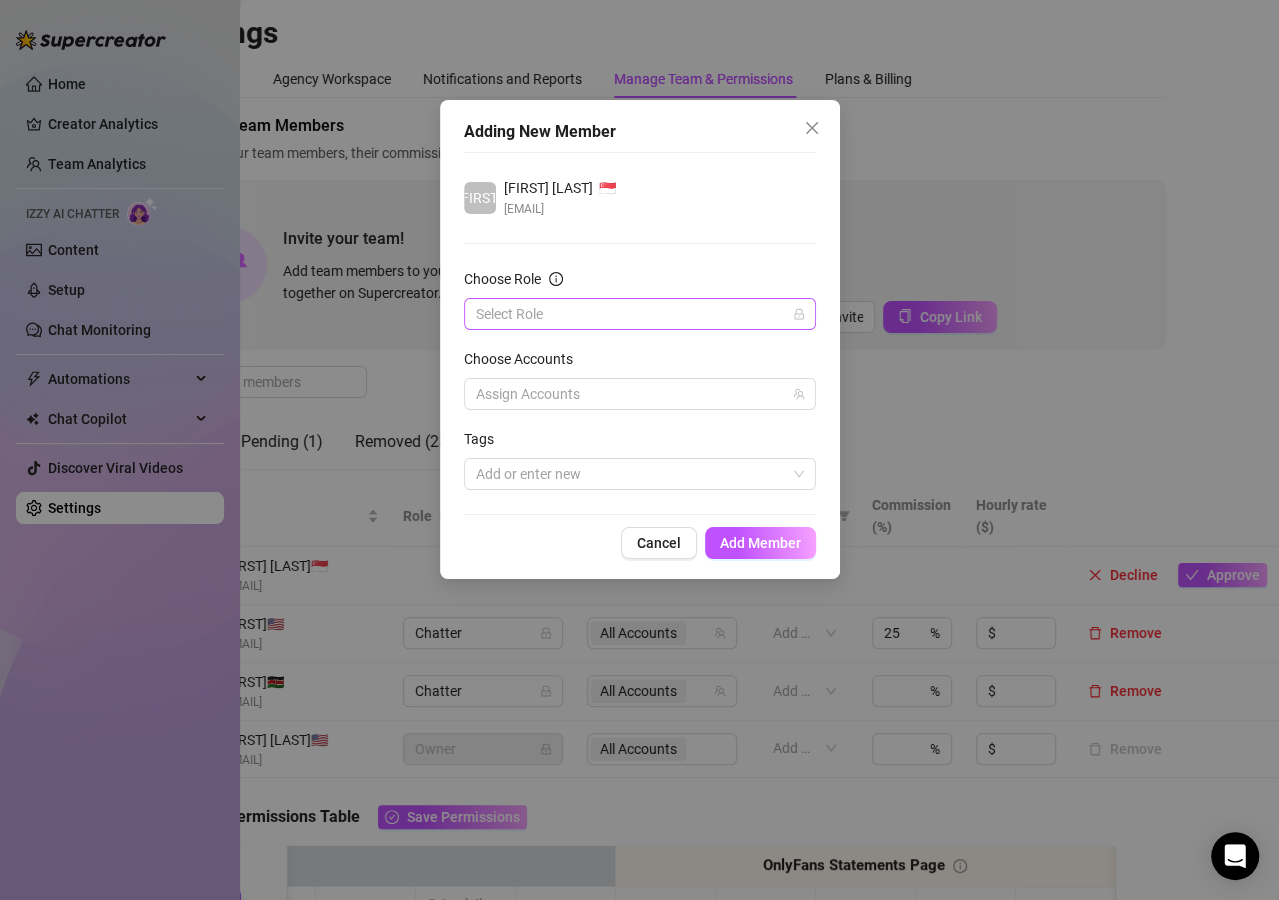 click on "Choose Role" at bounding box center (631, 314) 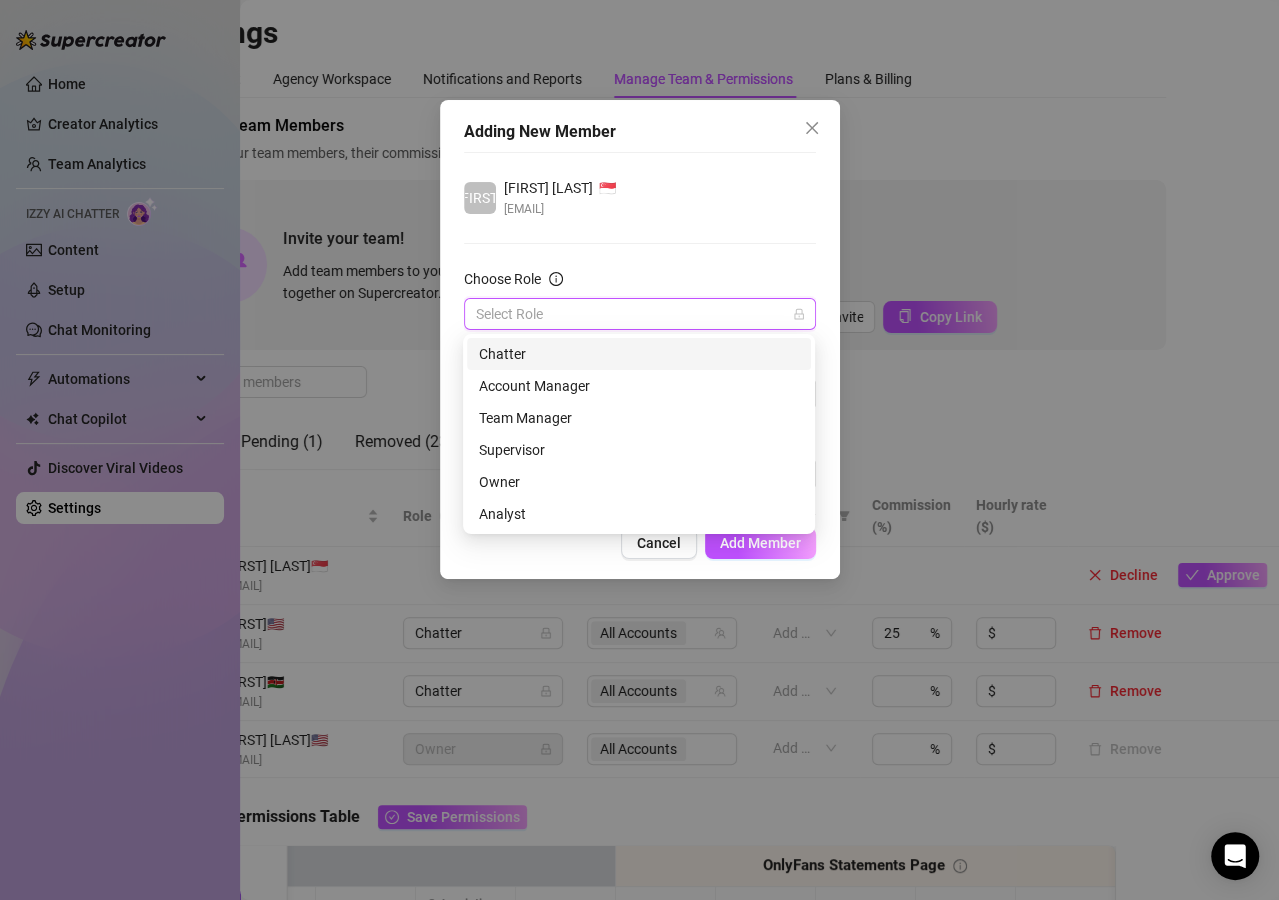 click on "Chatter" at bounding box center (639, 354) 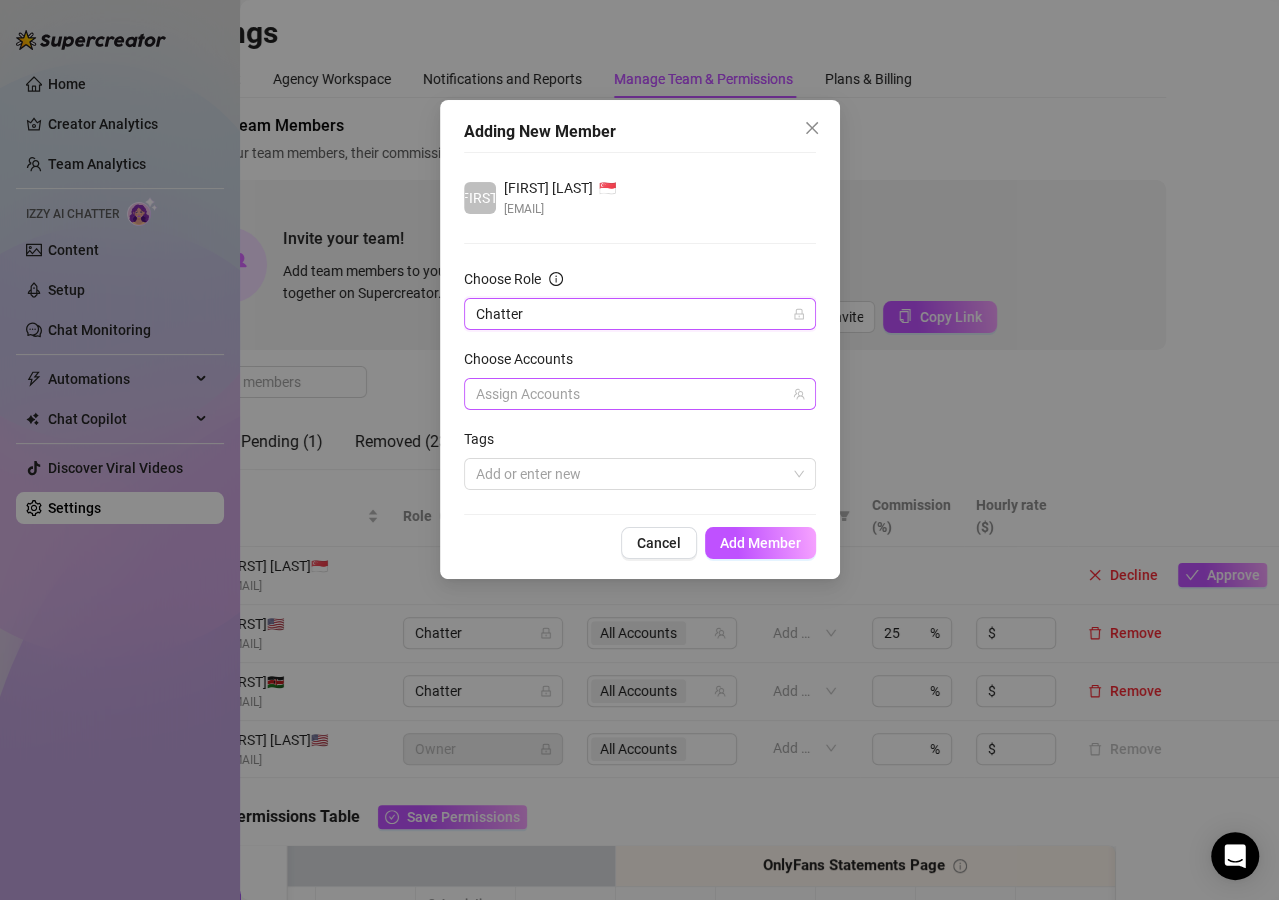 click at bounding box center [629, 394] 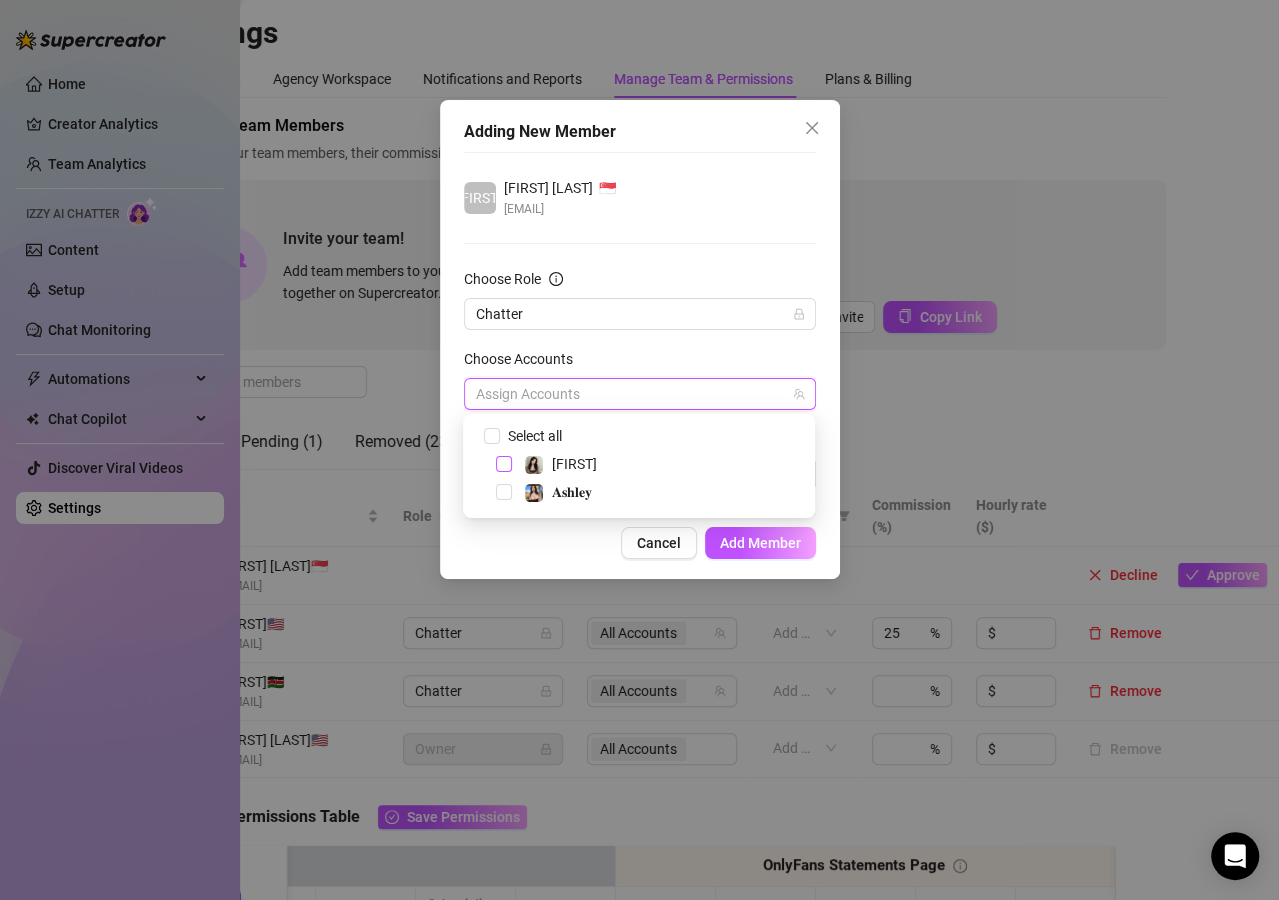 click at bounding box center [504, 464] 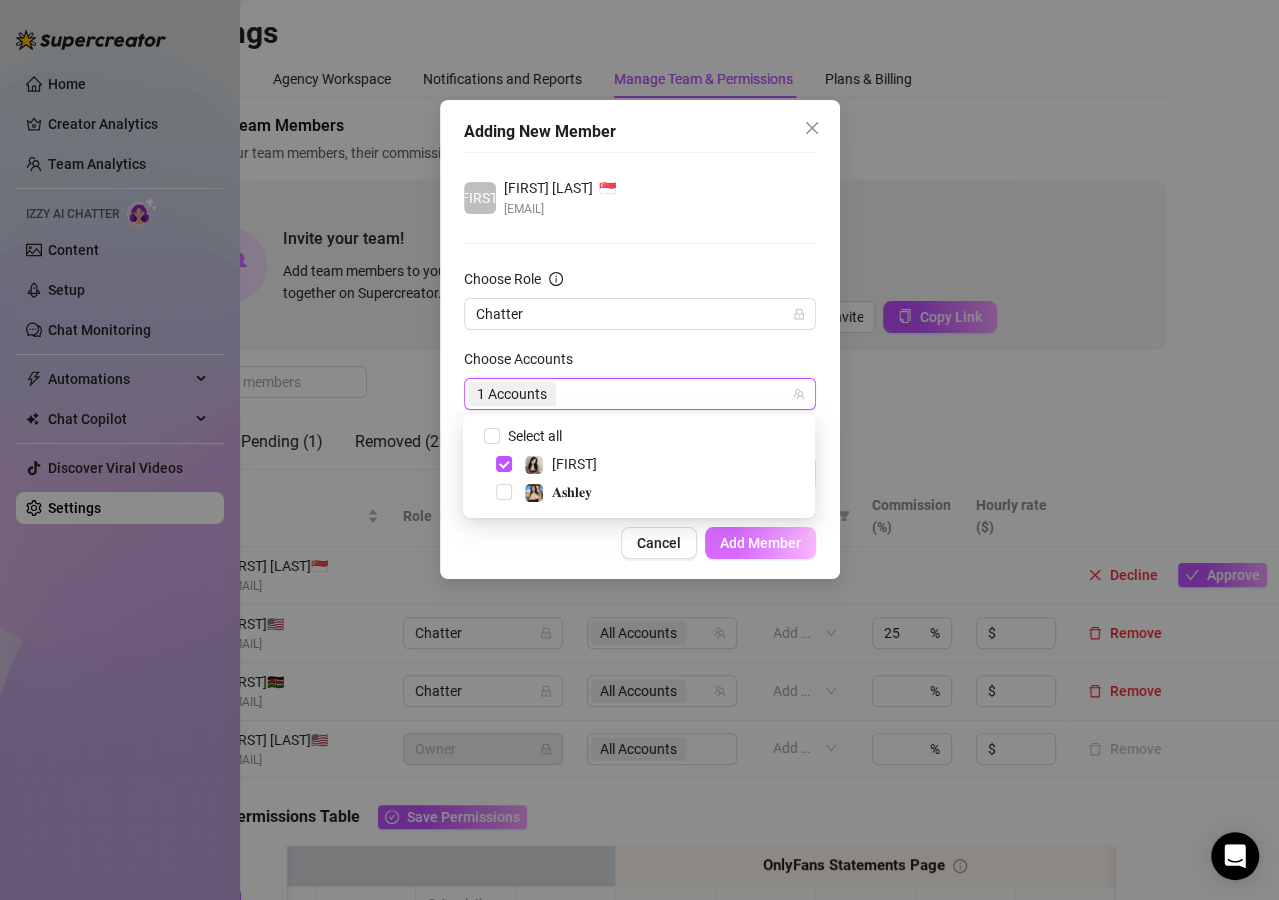 click on "Add Member" at bounding box center (760, 543) 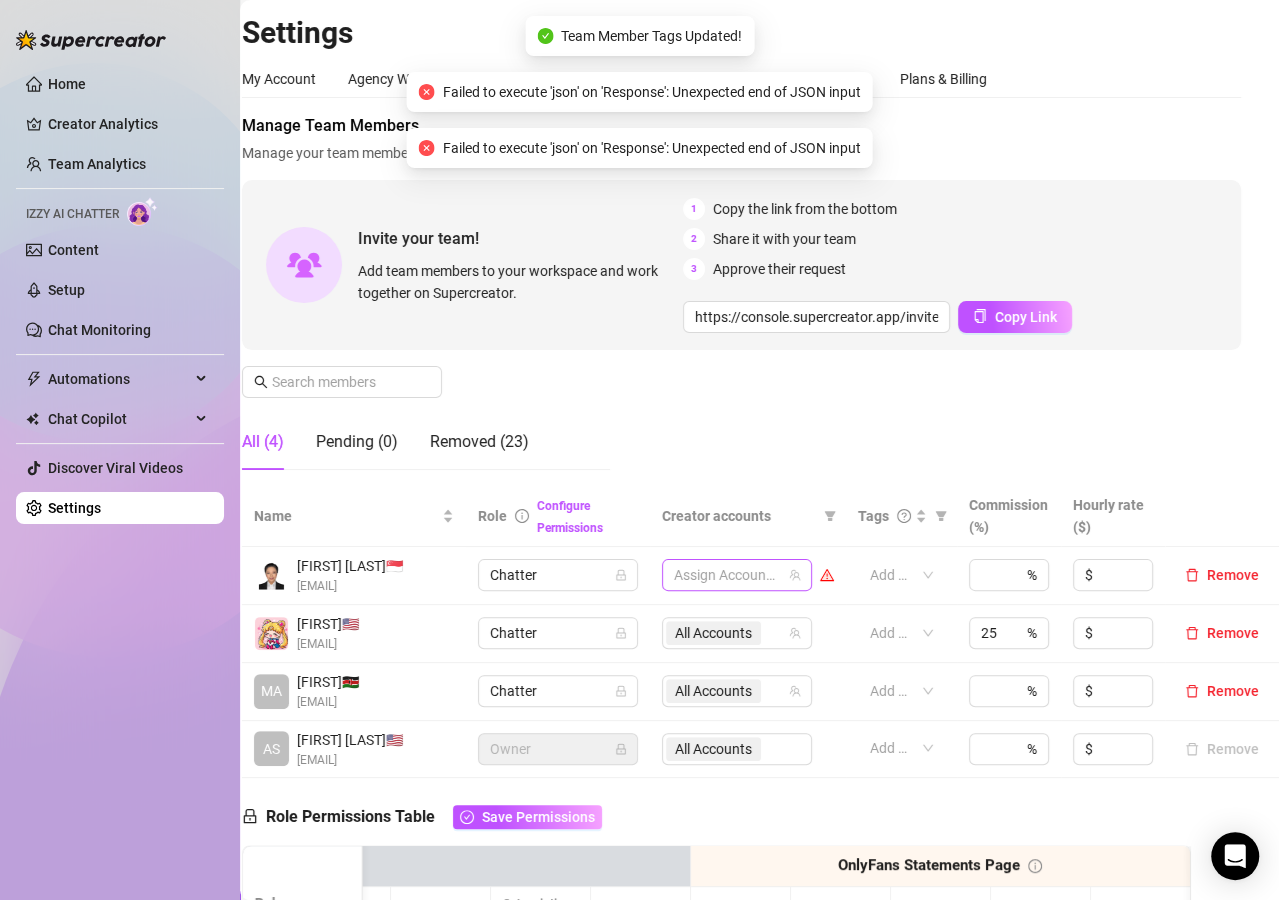 click at bounding box center (726, 575) 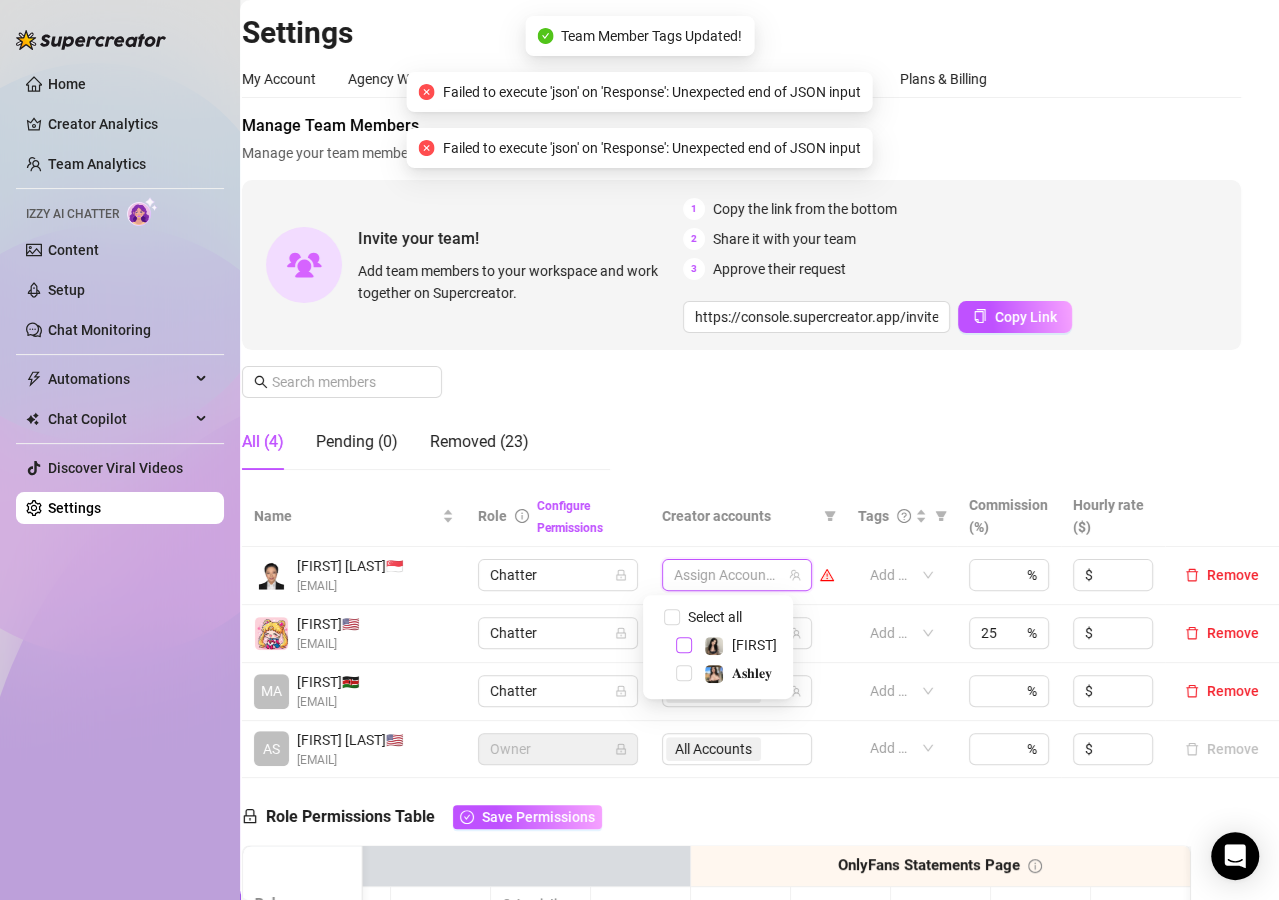 click at bounding box center [684, 645] 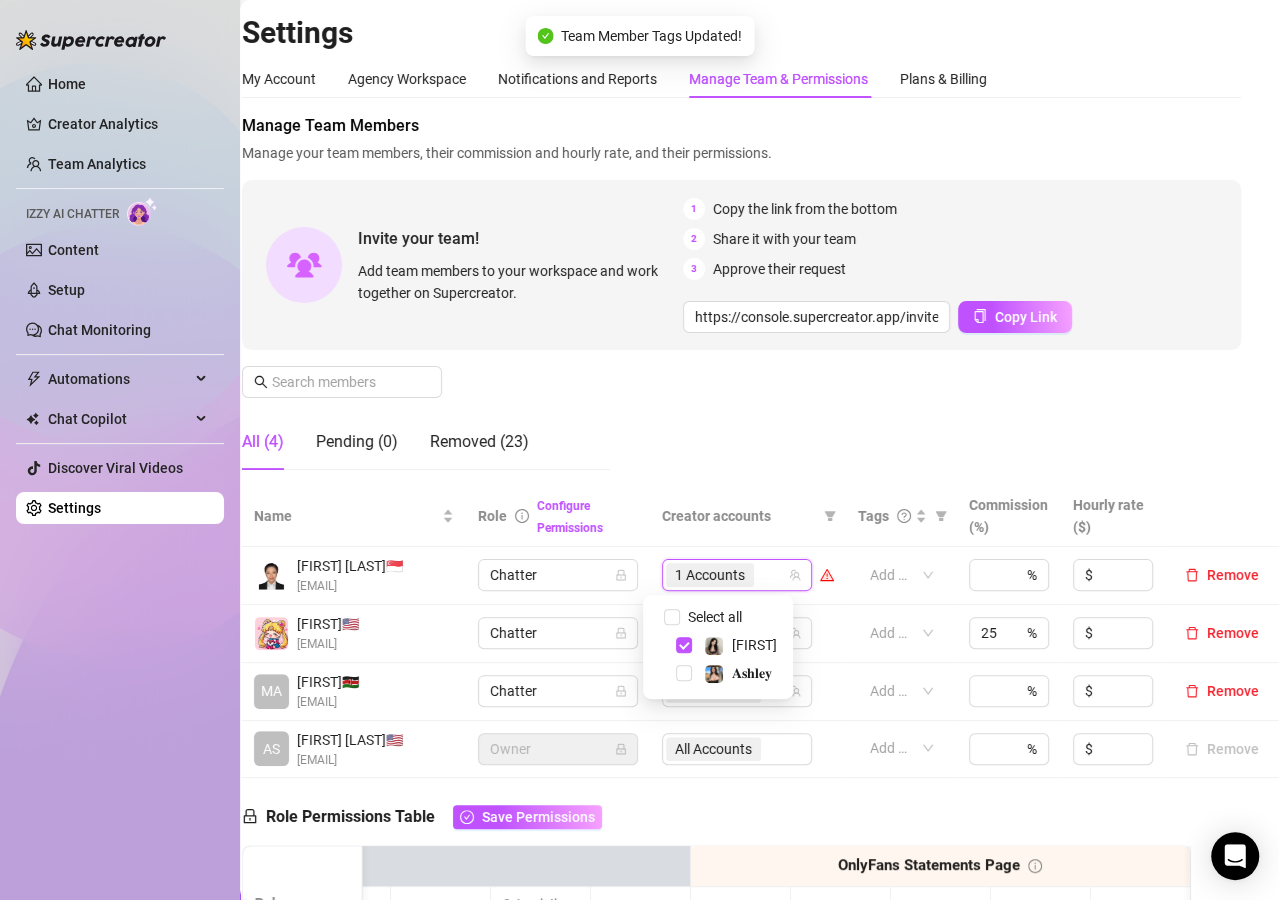click on "https://console.supercreator.app/invite?code=CJwE12nVRidjpkGPWDQdt03BMVr1&workspace=[FIRST]%20[LAST]" at bounding box center (741, 300) 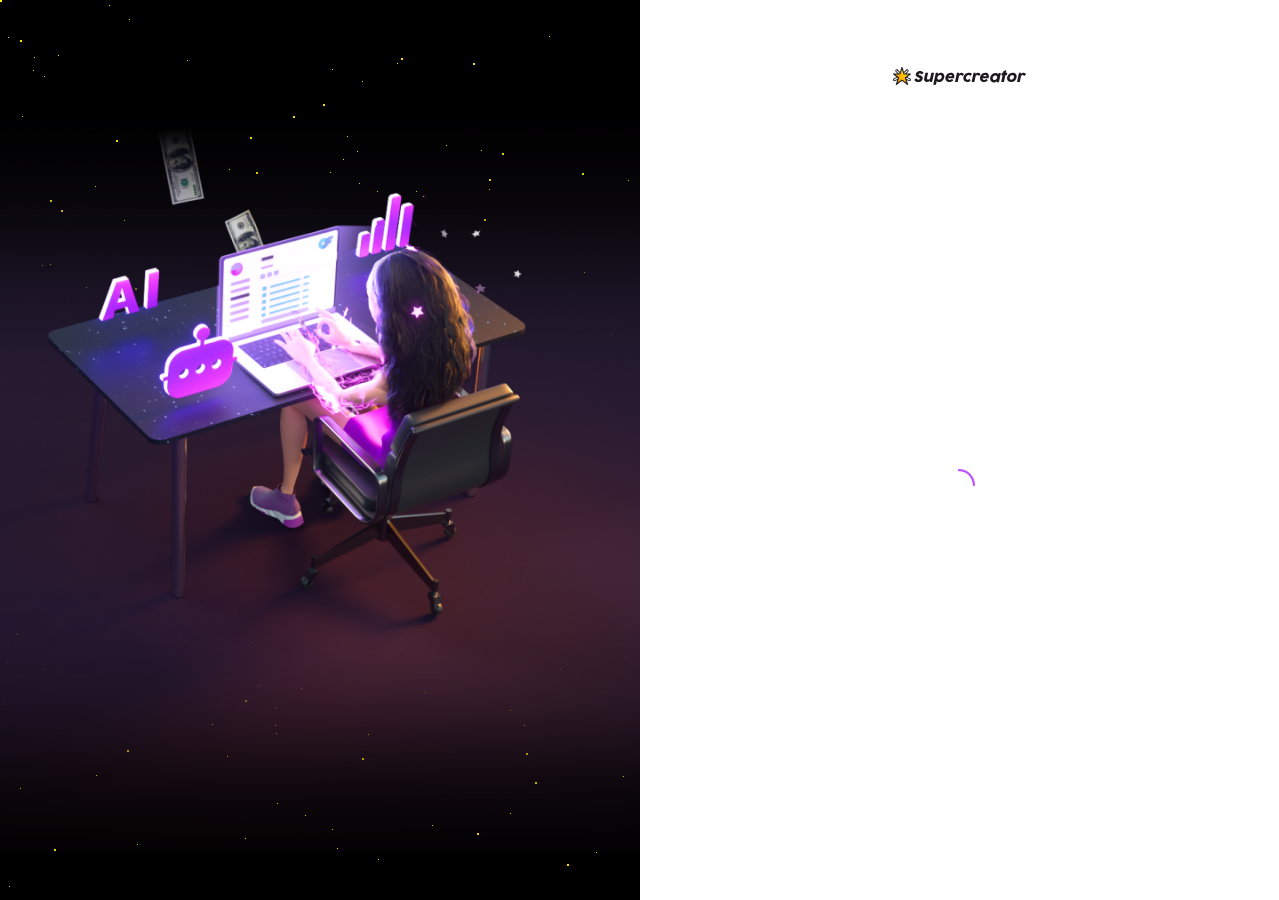 scroll, scrollTop: 0, scrollLeft: 0, axis: both 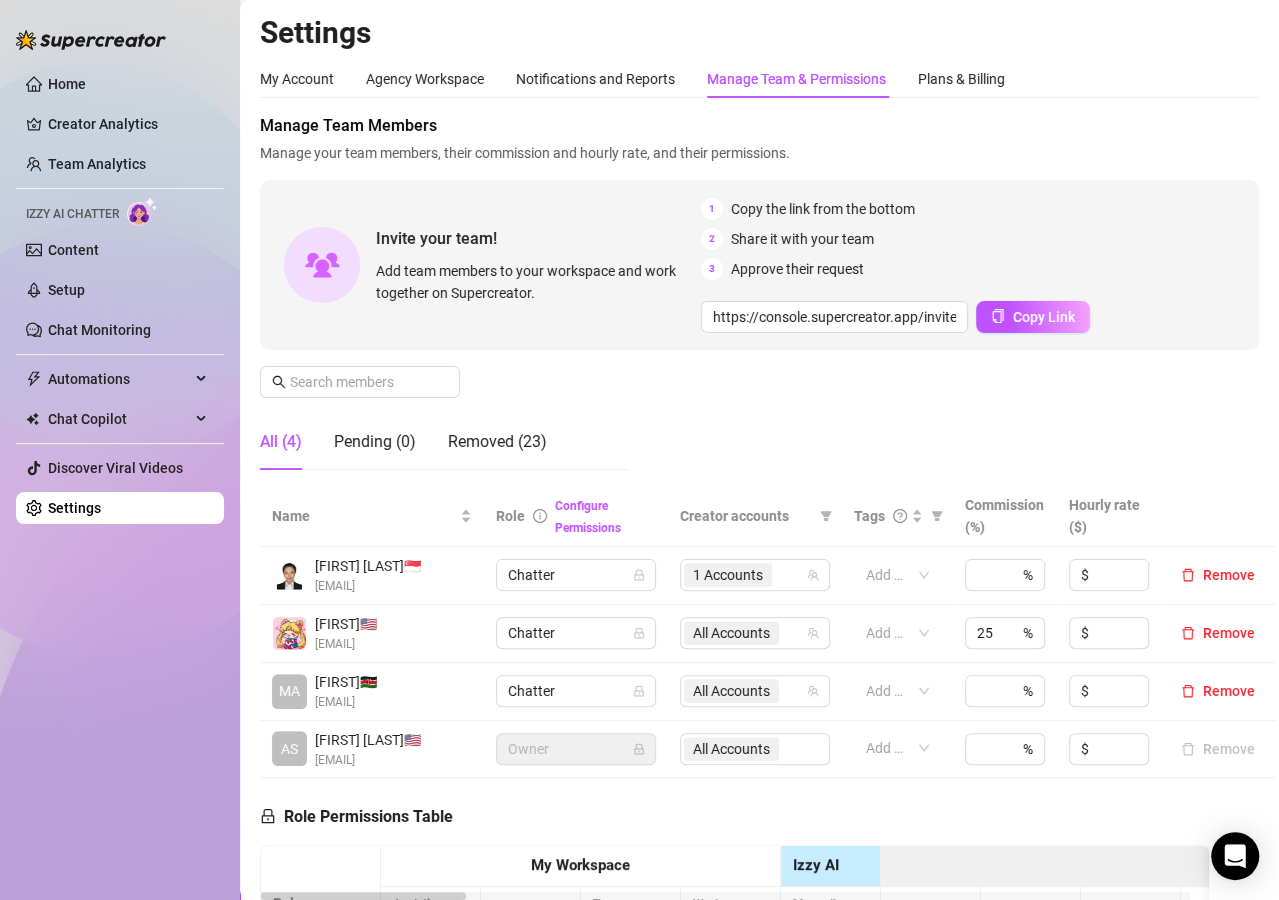 click on "https://console.supercreator.app/invite?code=CJwE12nVRidjpkGPWDQdt03BMVr1&workspace=[FIRST]%20[LAST]" at bounding box center (759, 300) 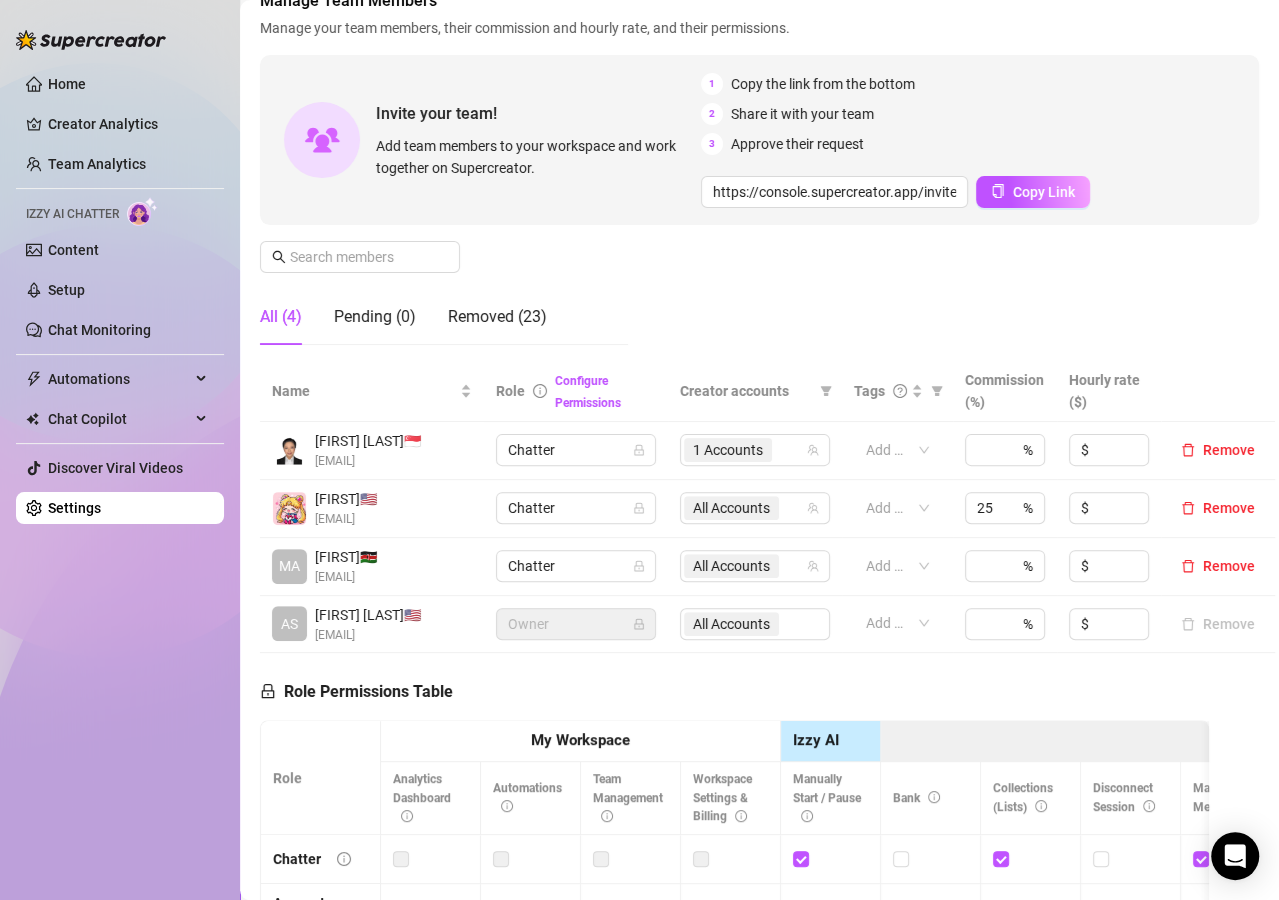 scroll, scrollTop: 0, scrollLeft: 0, axis: both 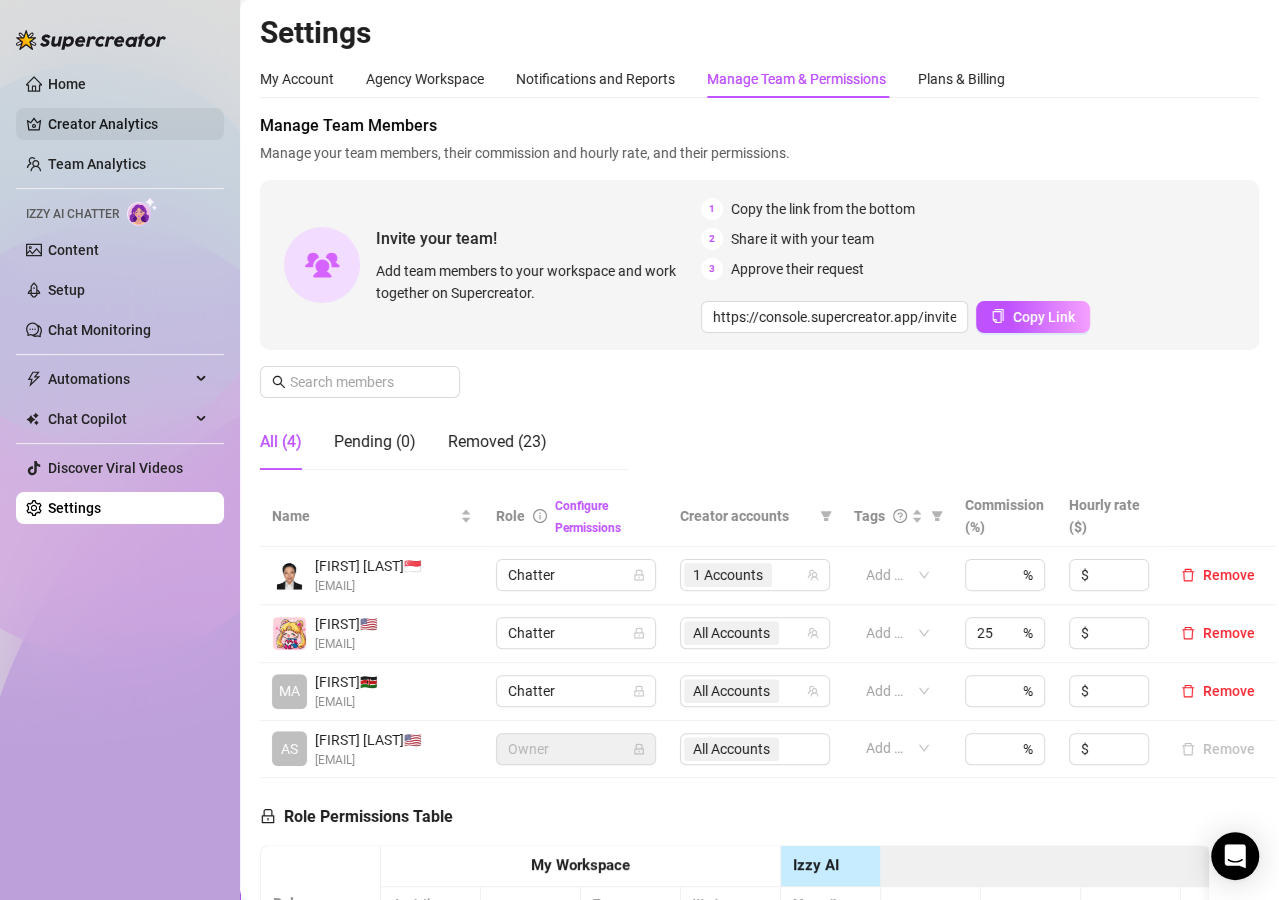 click on "Creator Analytics" at bounding box center (128, 124) 